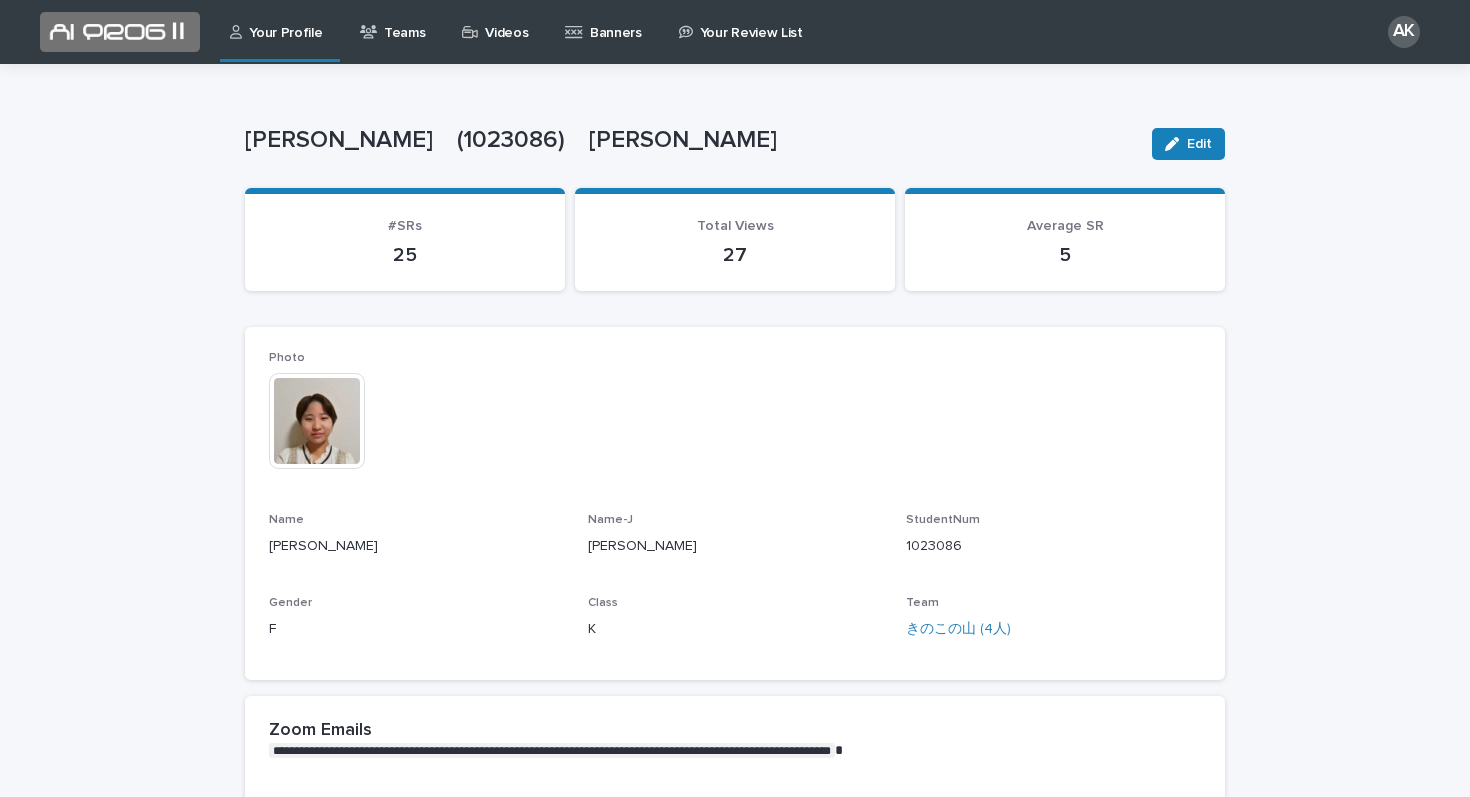 scroll, scrollTop: 0, scrollLeft: 0, axis: both 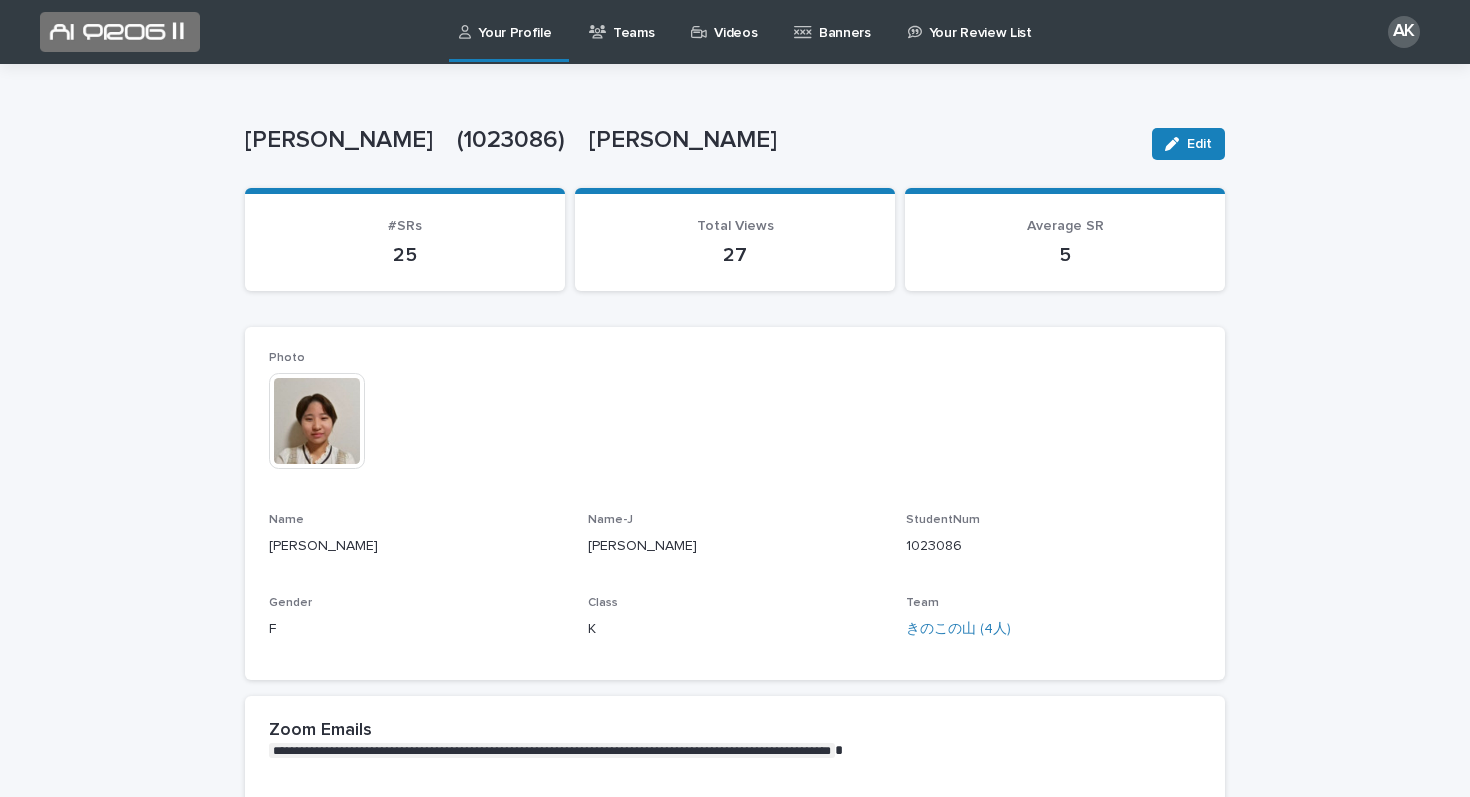 click on "Videos" at bounding box center [735, 21] 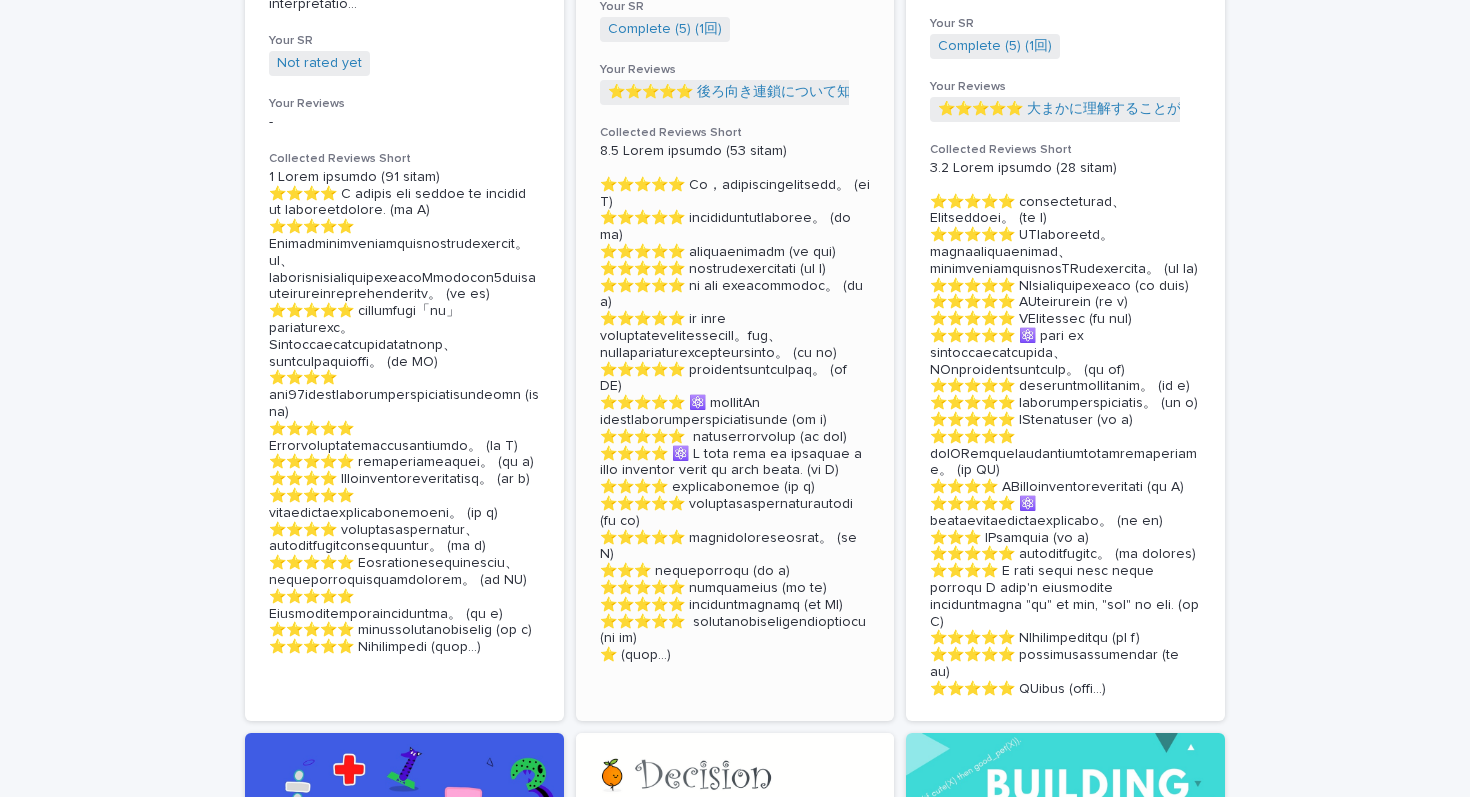 scroll, scrollTop: 0, scrollLeft: 0, axis: both 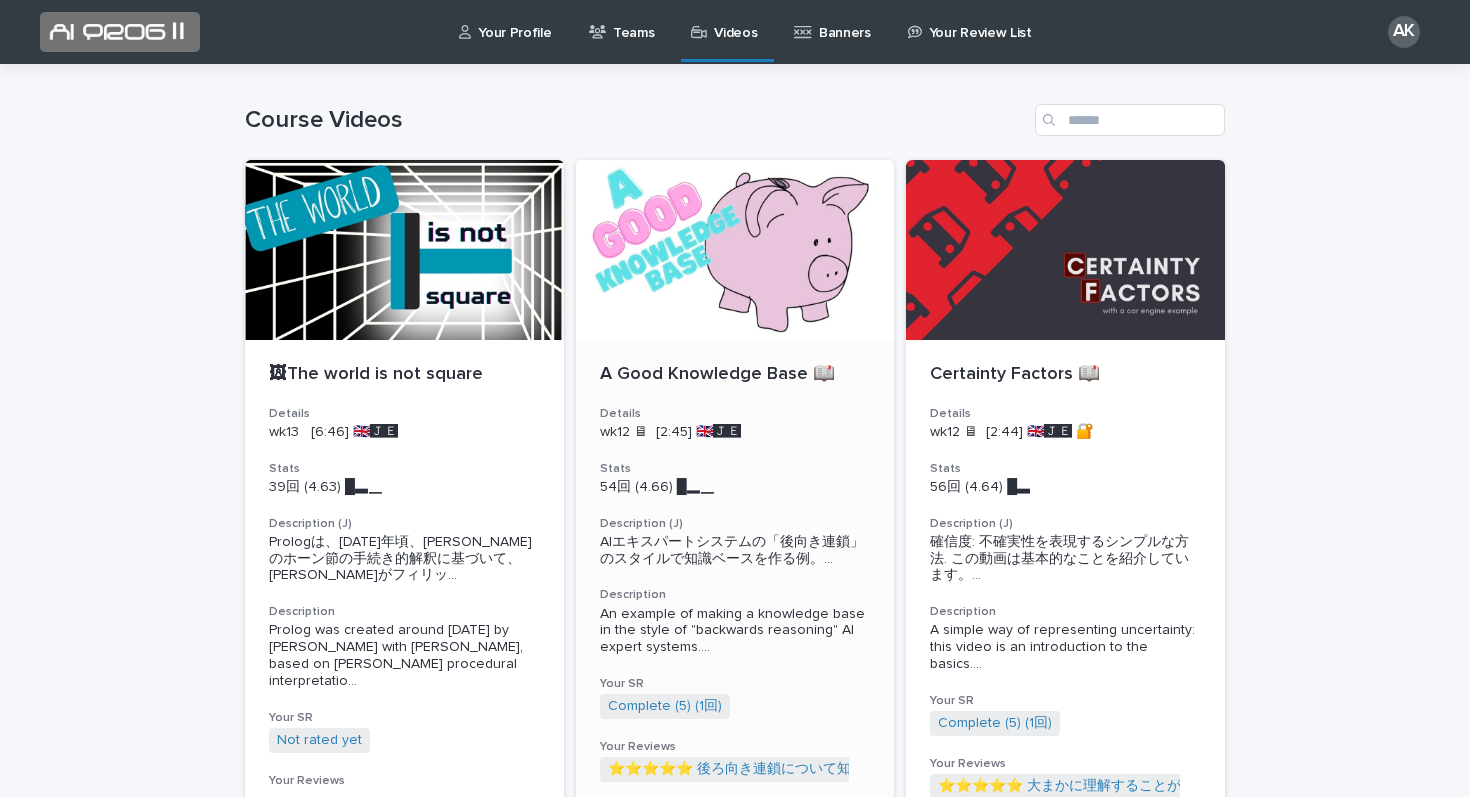 click at bounding box center (735, 250) 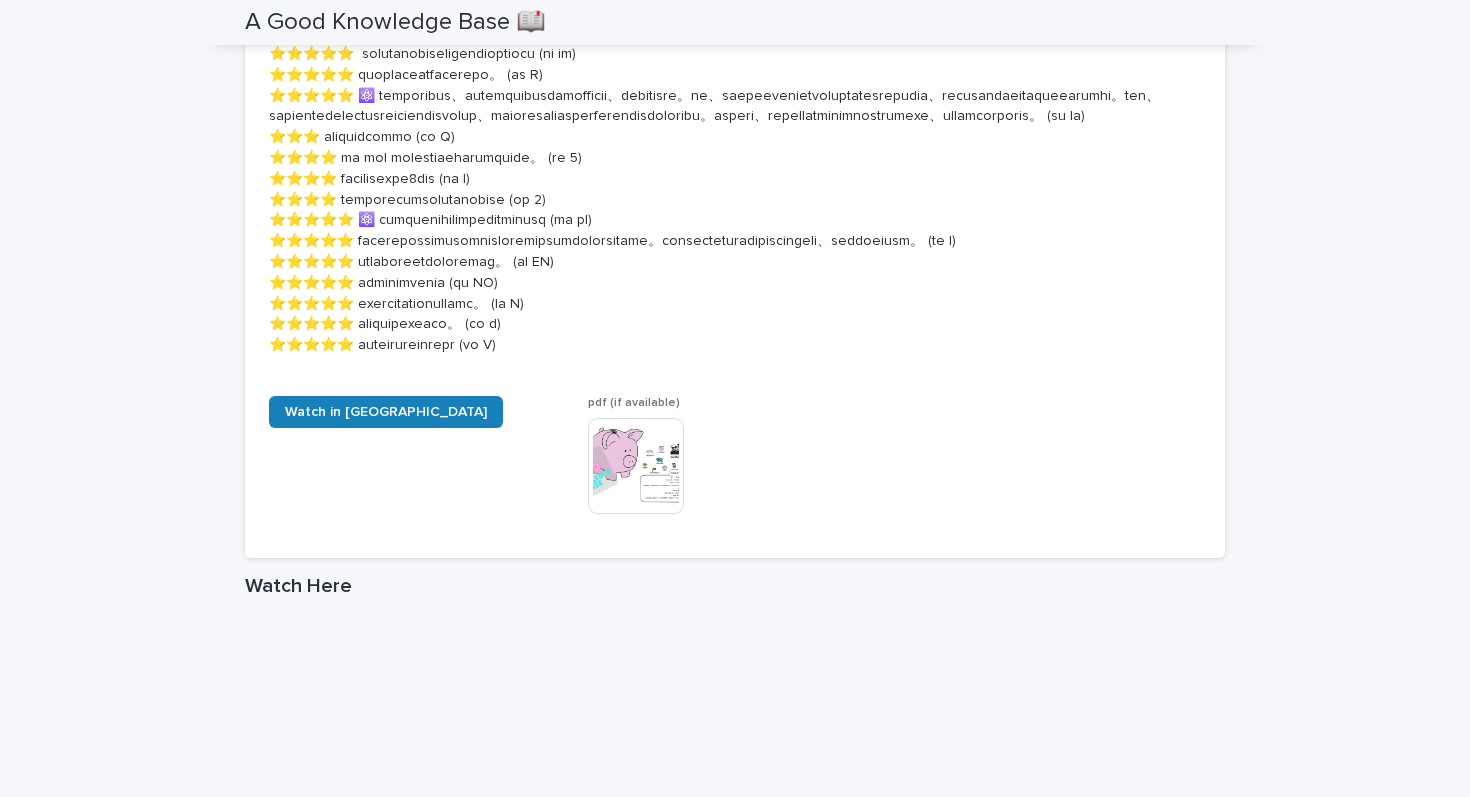 scroll, scrollTop: 763, scrollLeft: 0, axis: vertical 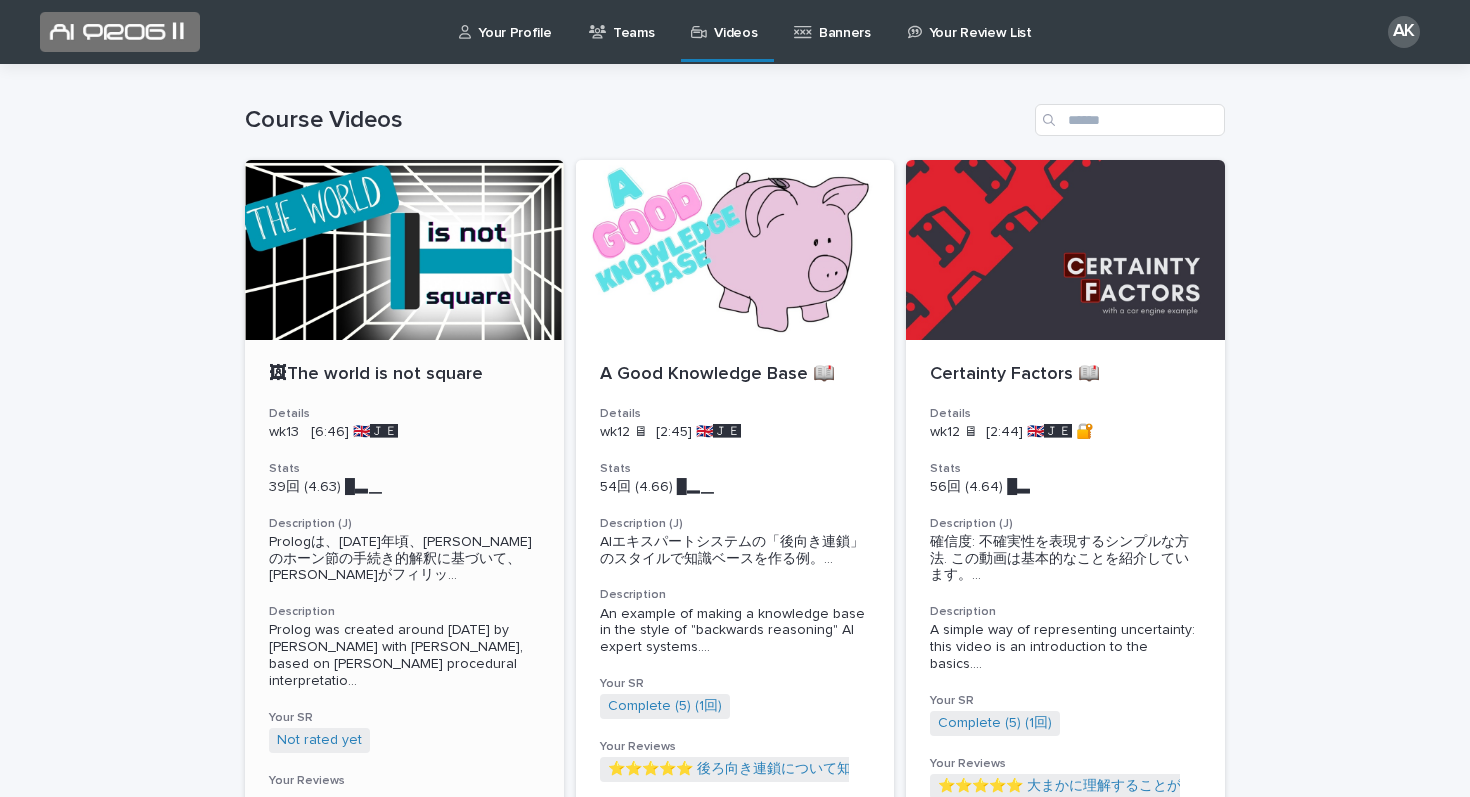 click at bounding box center [404, 250] 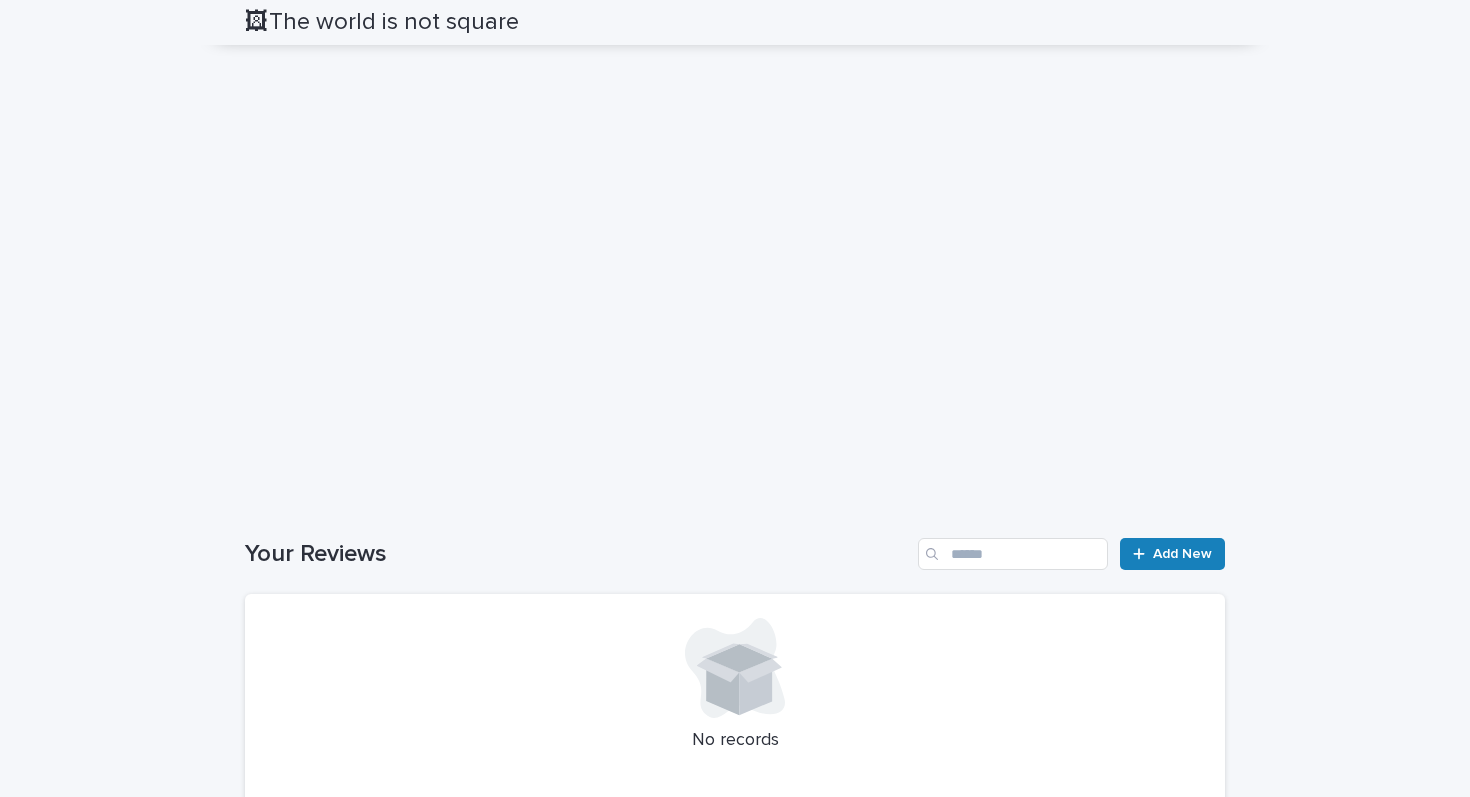 scroll, scrollTop: 2341, scrollLeft: 0, axis: vertical 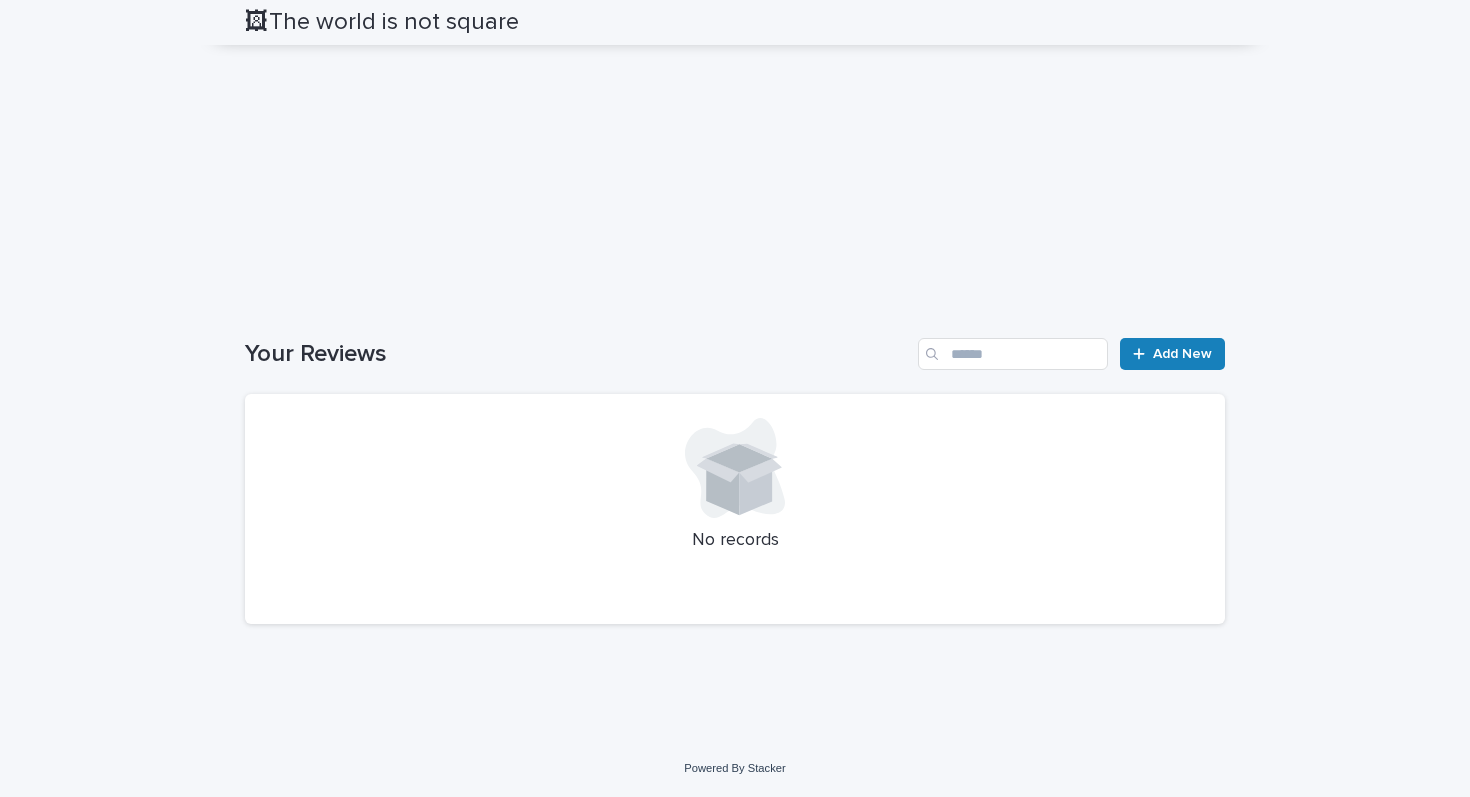 click on "🖼The world is not square" at bounding box center (735, 22) 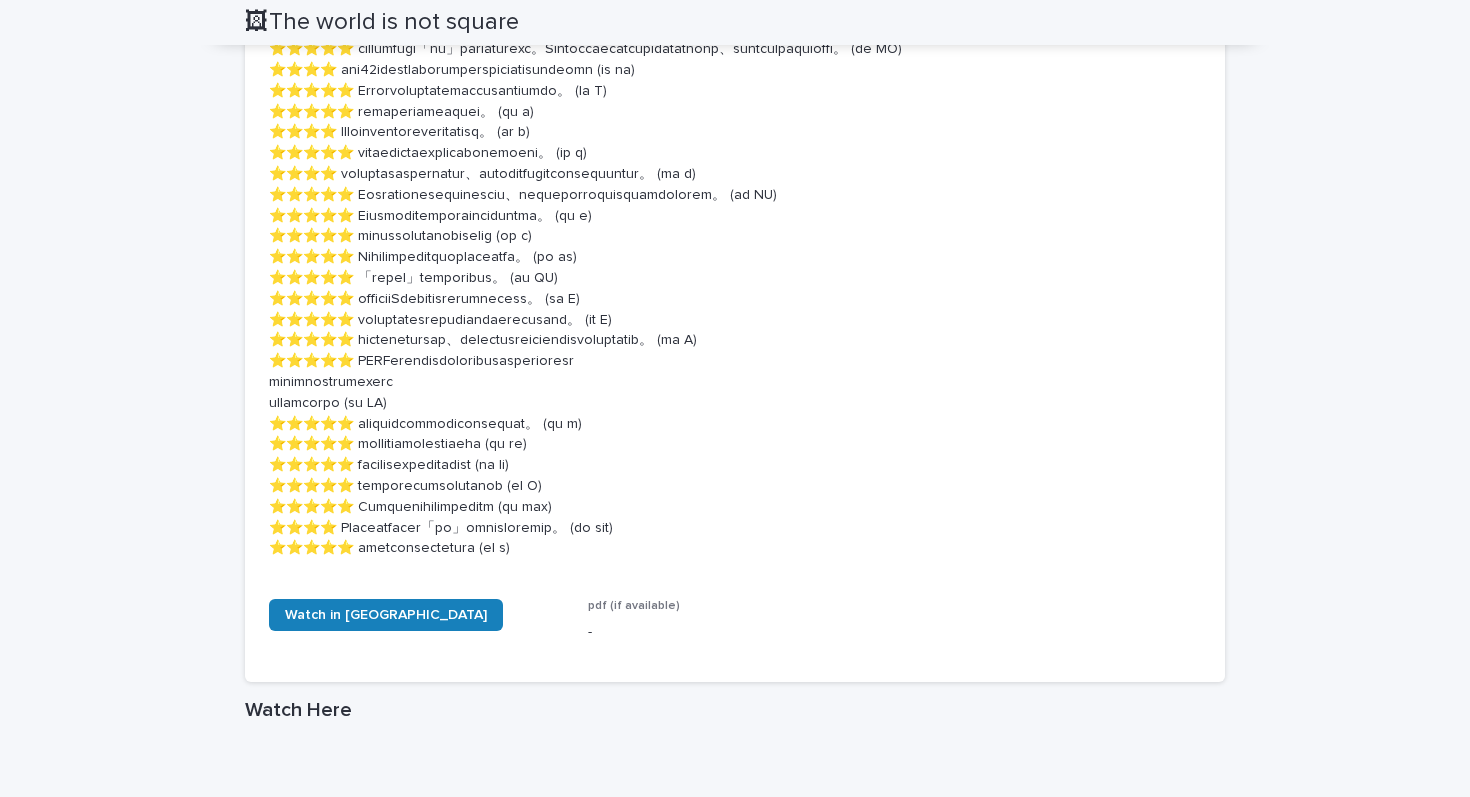 scroll, scrollTop: 1321, scrollLeft: 0, axis: vertical 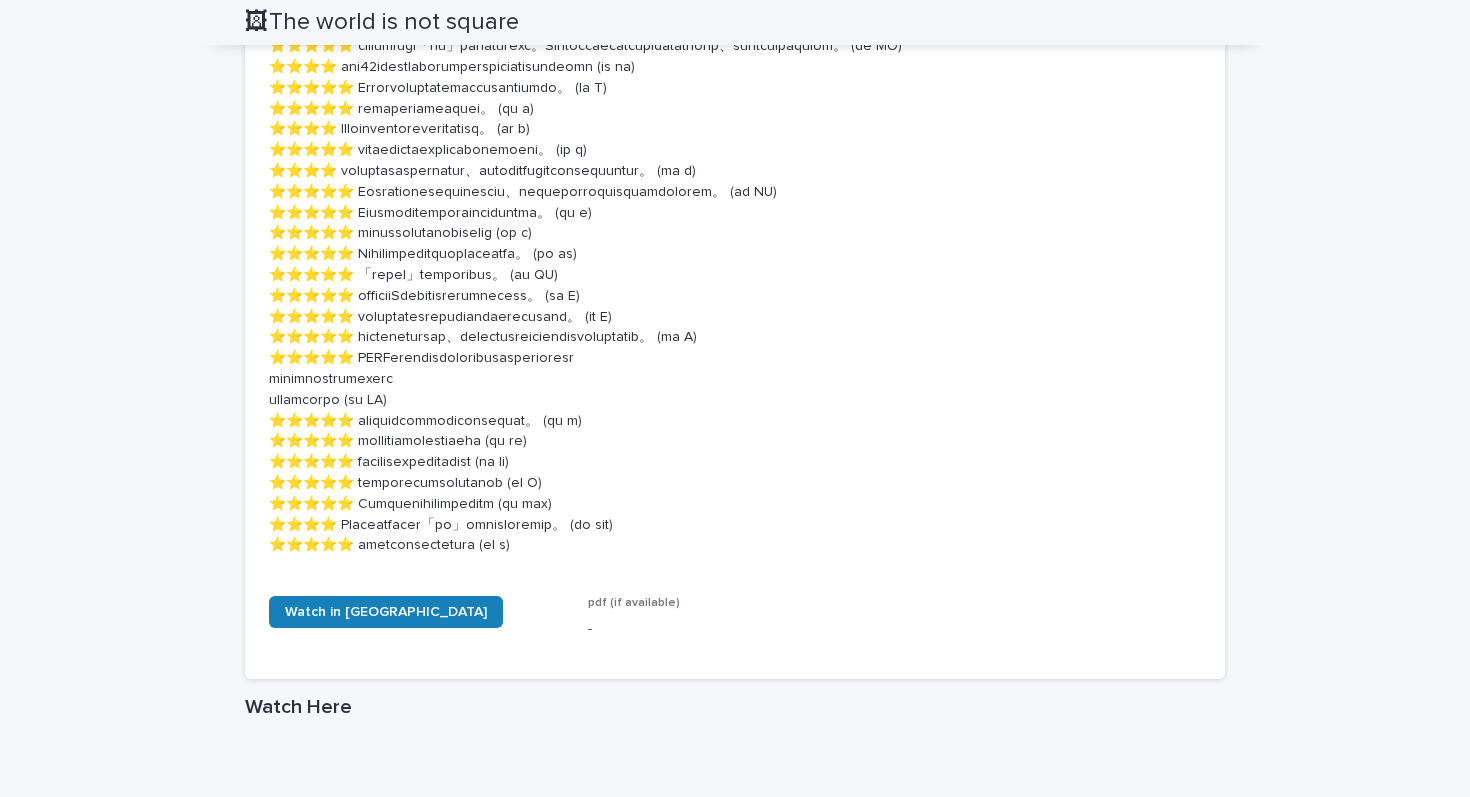 click on "Description (J) Prologは、1972年頃、ロバート・コワルスキーのホーン節の手続き的解釈に基づいて、アラン・カルメラウアーがフィリップ・ルーセルと共に作りました。この動画は、Prologの50周年を記念して、カルメラウアーの妻らによって作られたものです。
0:00　イントロダクション＆アラン・カルメラウアー「私は発明家になりたかった」
0:58 ロバート・コワルスキー、視点の対比が化学反応を起こした
1:49 Prologと 「データ 」ではなく 「情報 」の処理
3:20 日本が第5世代プロジェクトでPrologを選択
4:58 「世界は四角くない」。表現のための木
この短縮版は、「ALAIN COLMERAUER L’AVENTURE PROLOG」の制作者の許可を得て作成したものです。
https://youtu.be/74Ig_QKndvE Description https://youtu.be/74Ig_QKndvE Your Self-Rating (SR) Not rated yet   Collected Student Reviews Watch in New Tab -" at bounding box center (735, 44) 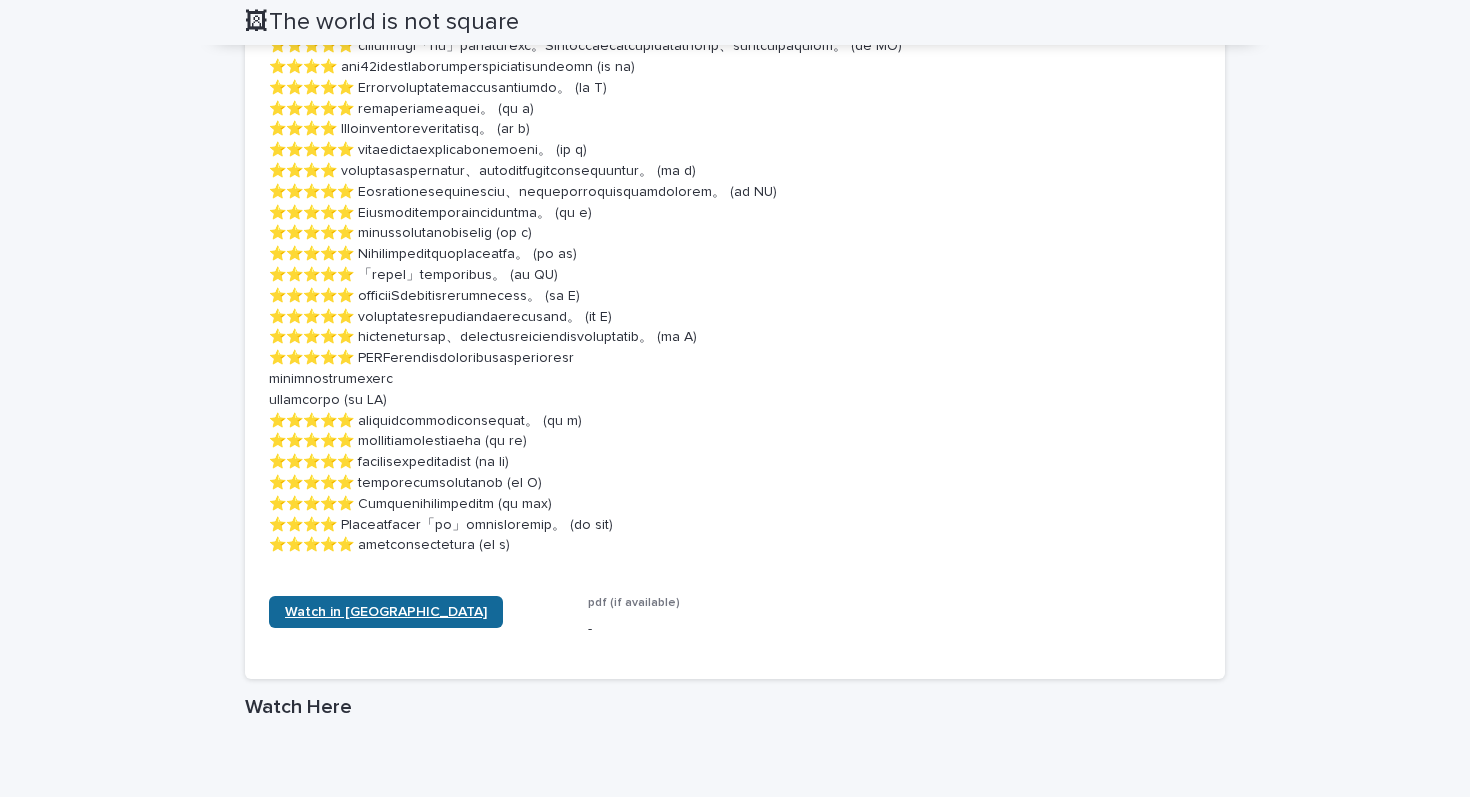 click on "Watch in New Tab" at bounding box center (386, 612) 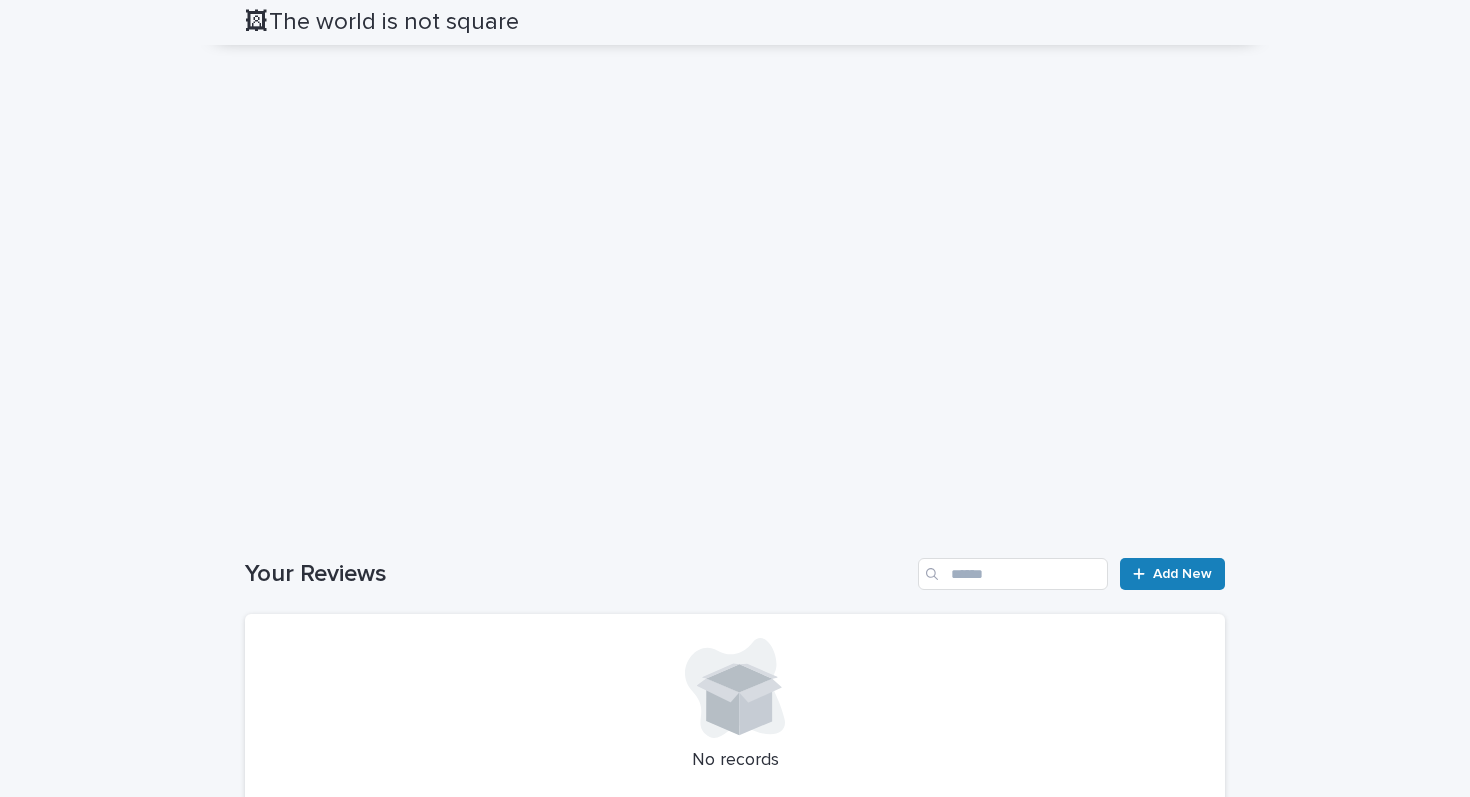 scroll, scrollTop: 2341, scrollLeft: 0, axis: vertical 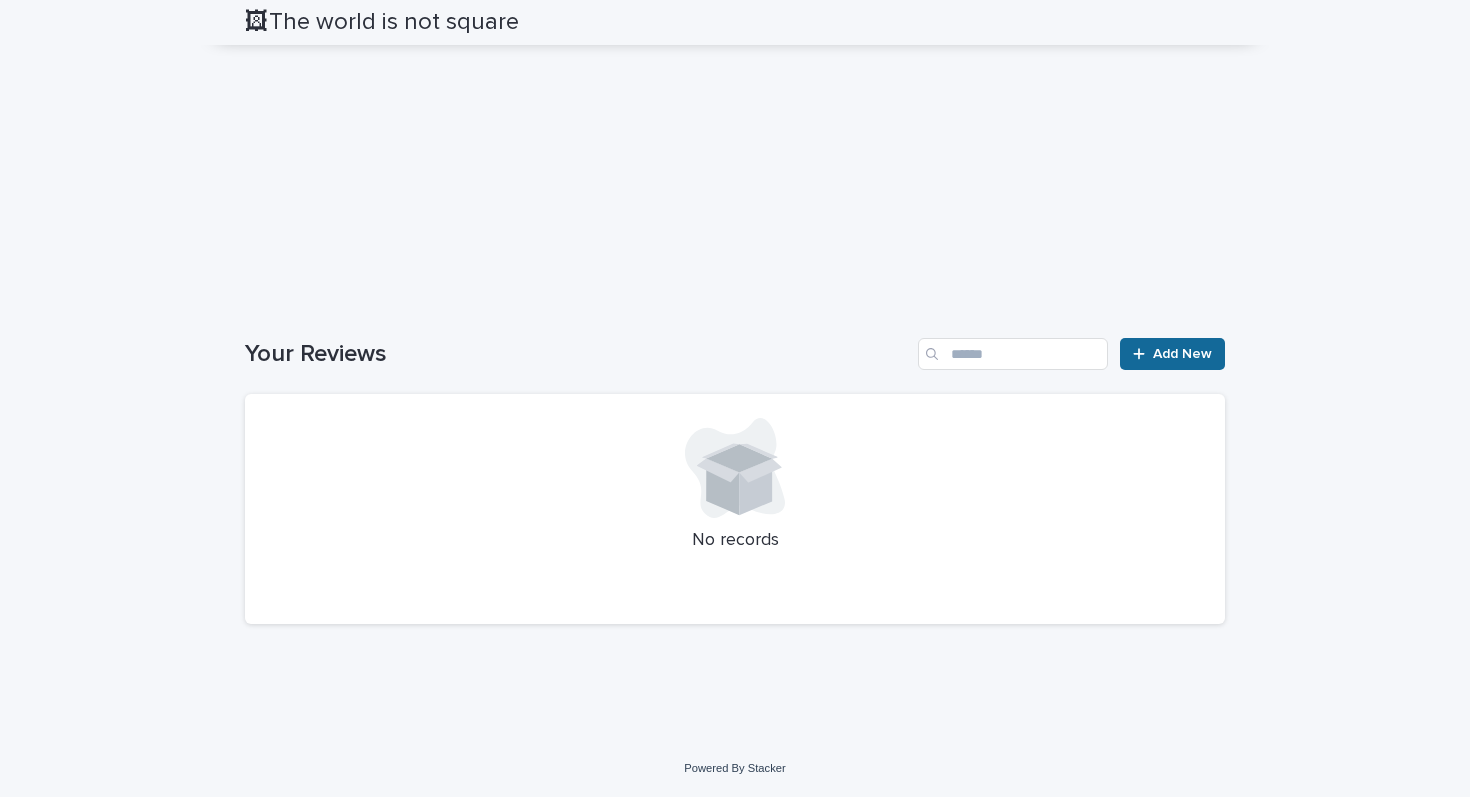 click on "Add New" at bounding box center [1172, 354] 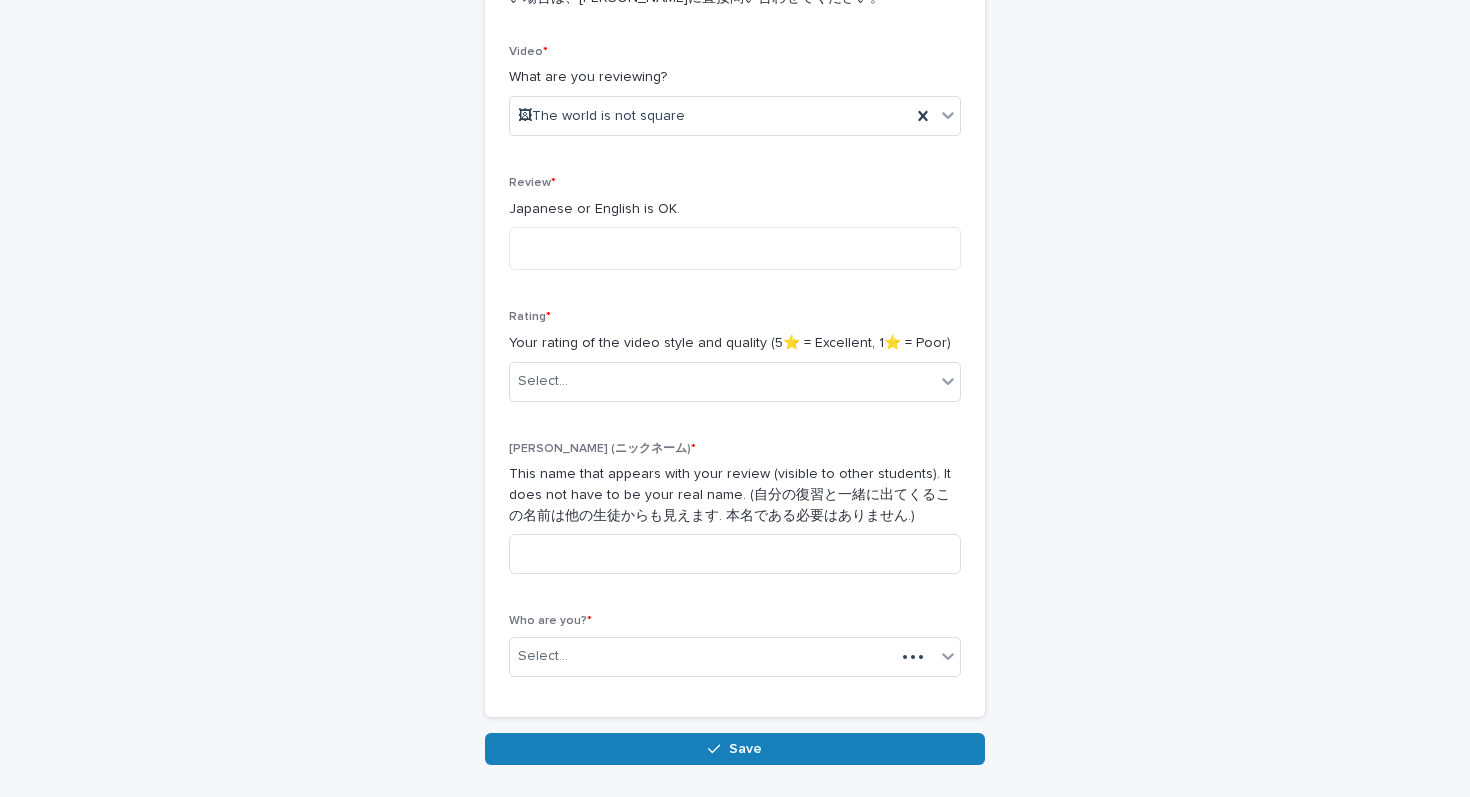 scroll, scrollTop: 197, scrollLeft: 0, axis: vertical 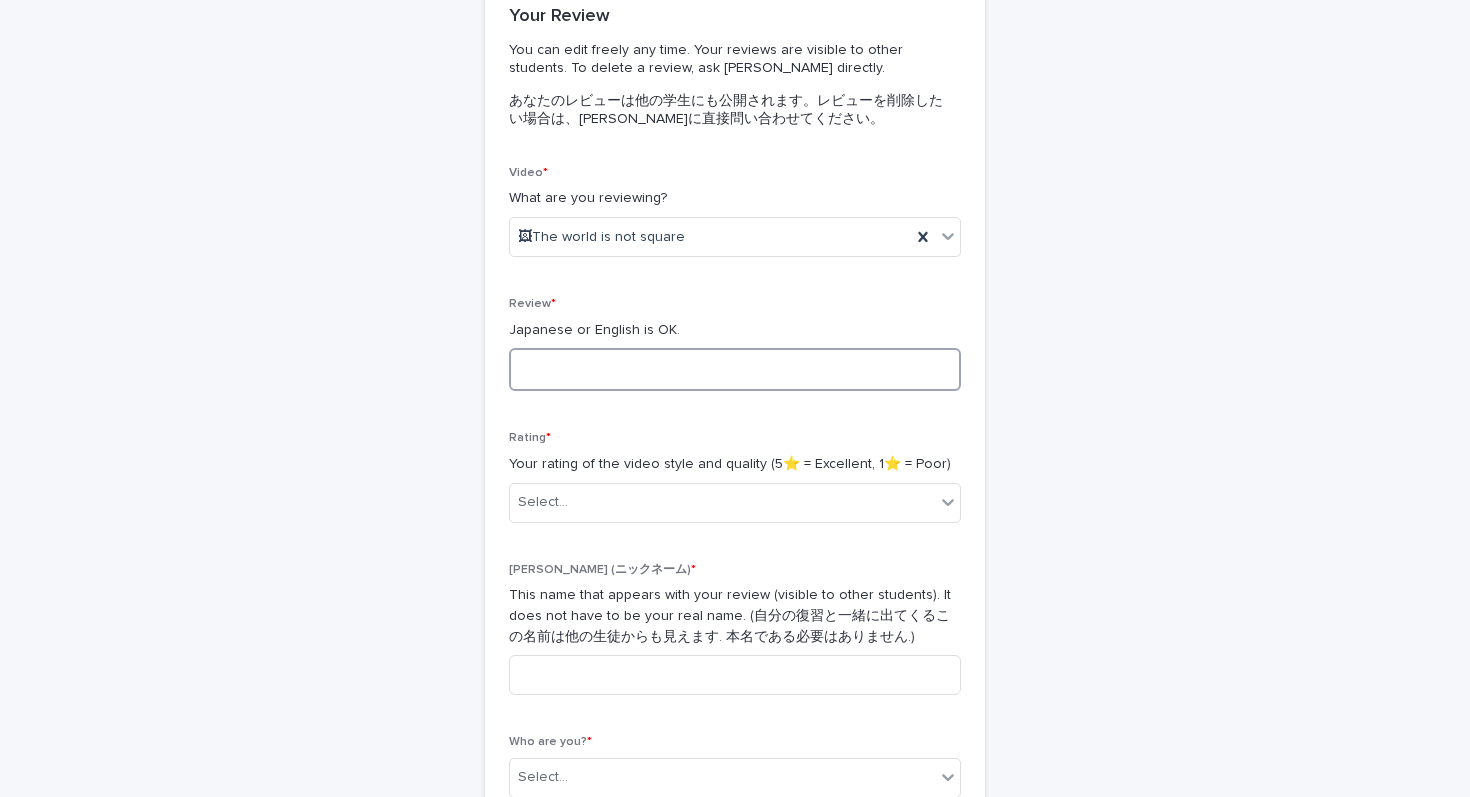 click at bounding box center (735, 369) 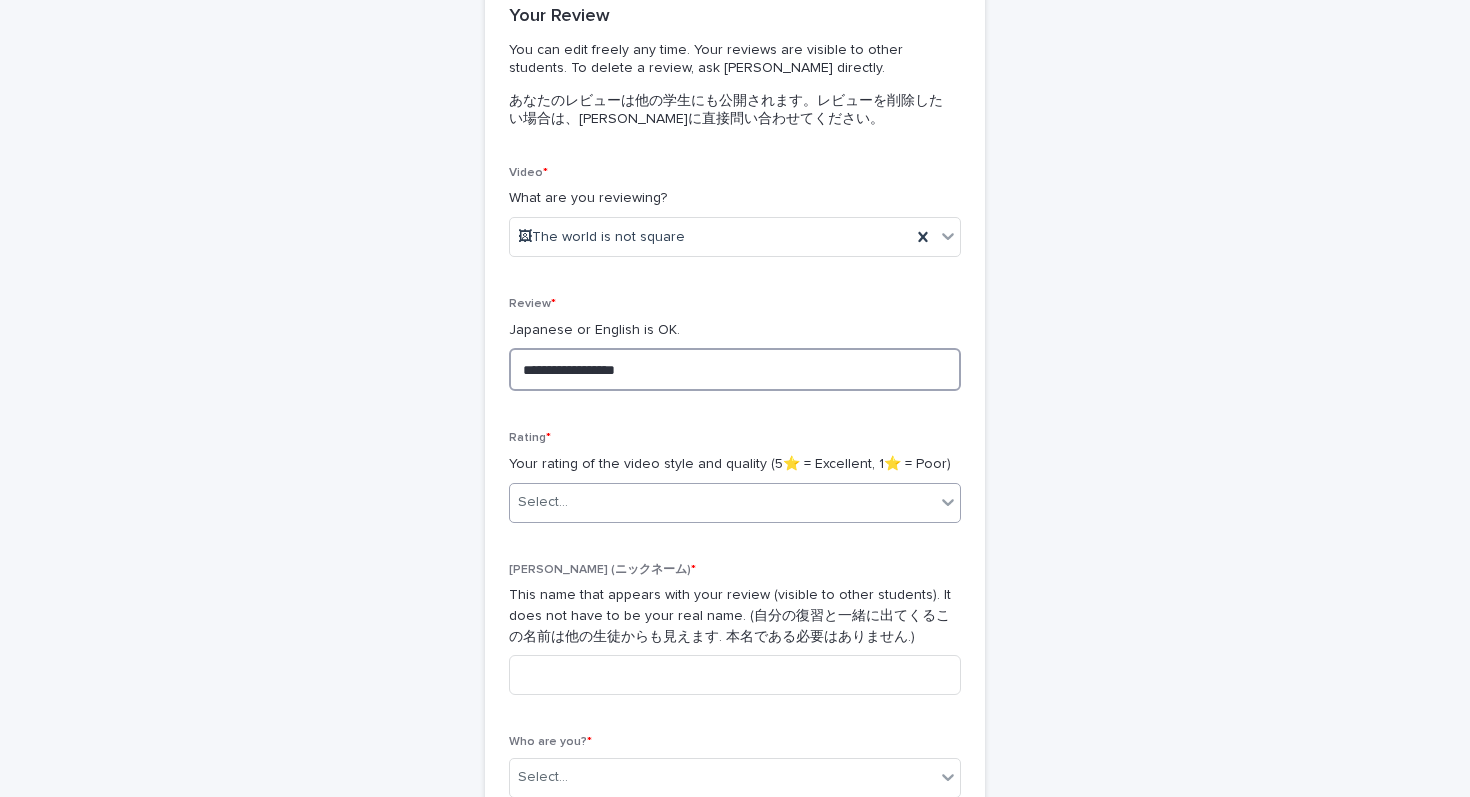 type on "**********" 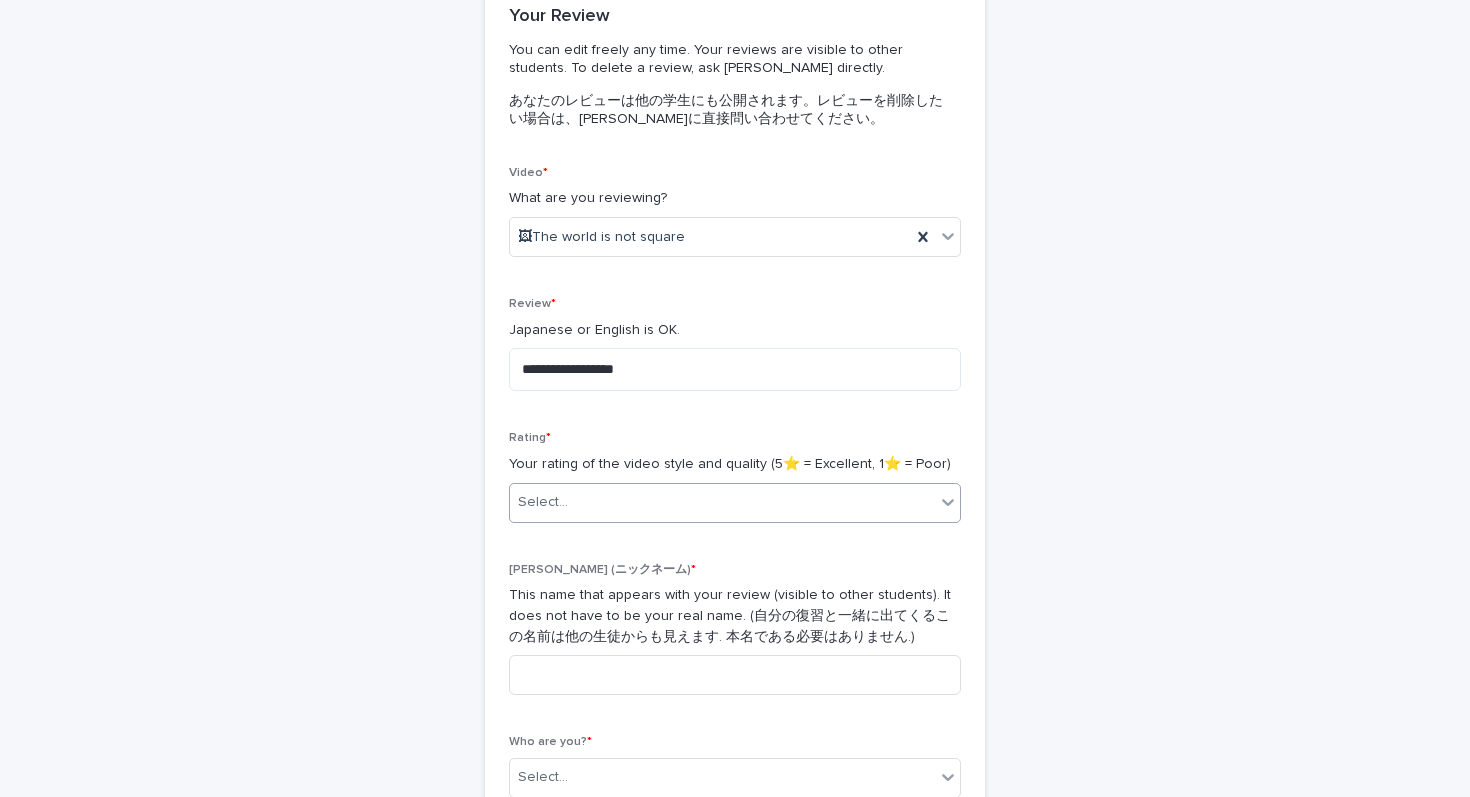 click on "Select..." at bounding box center (722, 502) 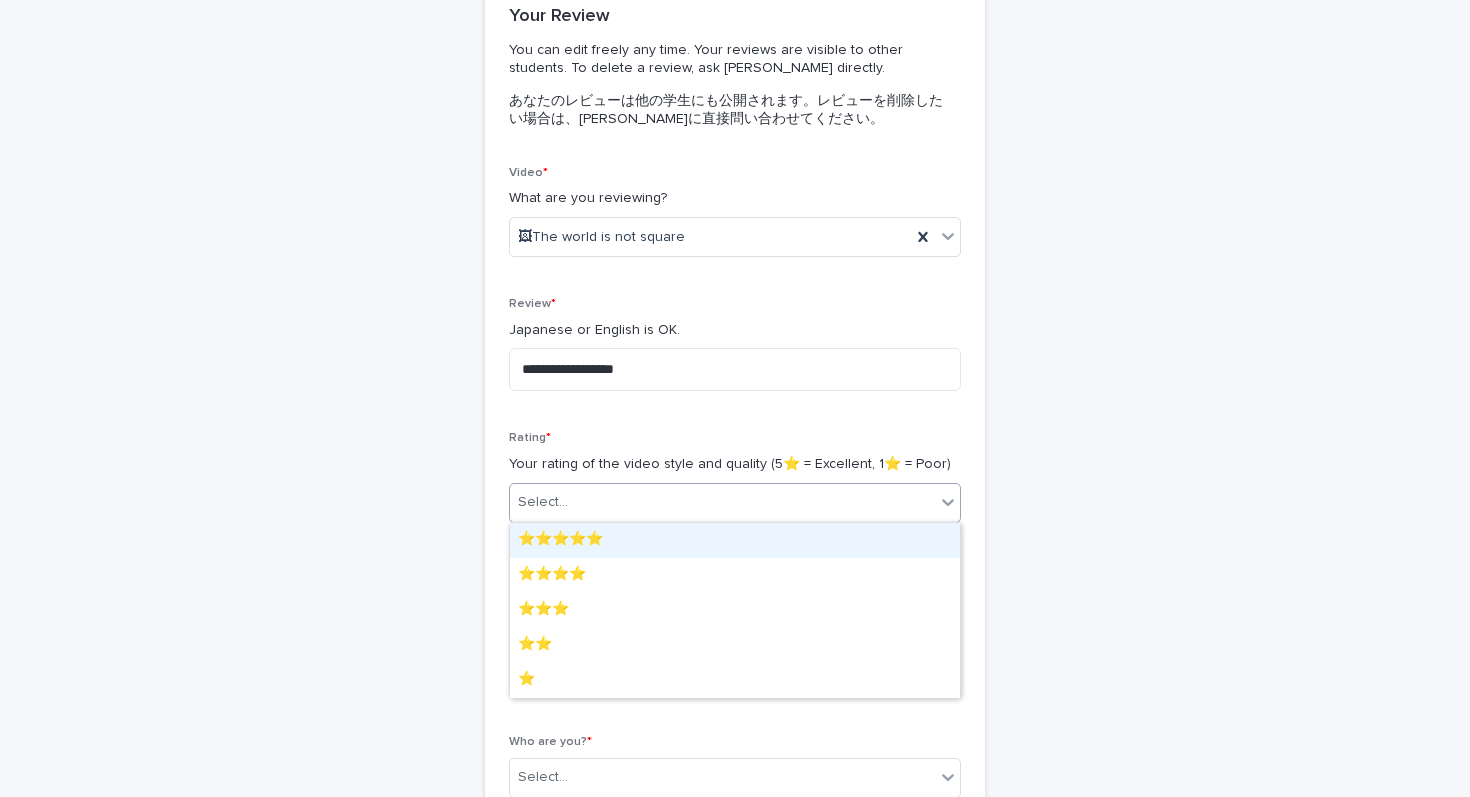 click on "⭐️⭐️⭐️⭐️⭐️" at bounding box center [735, 540] 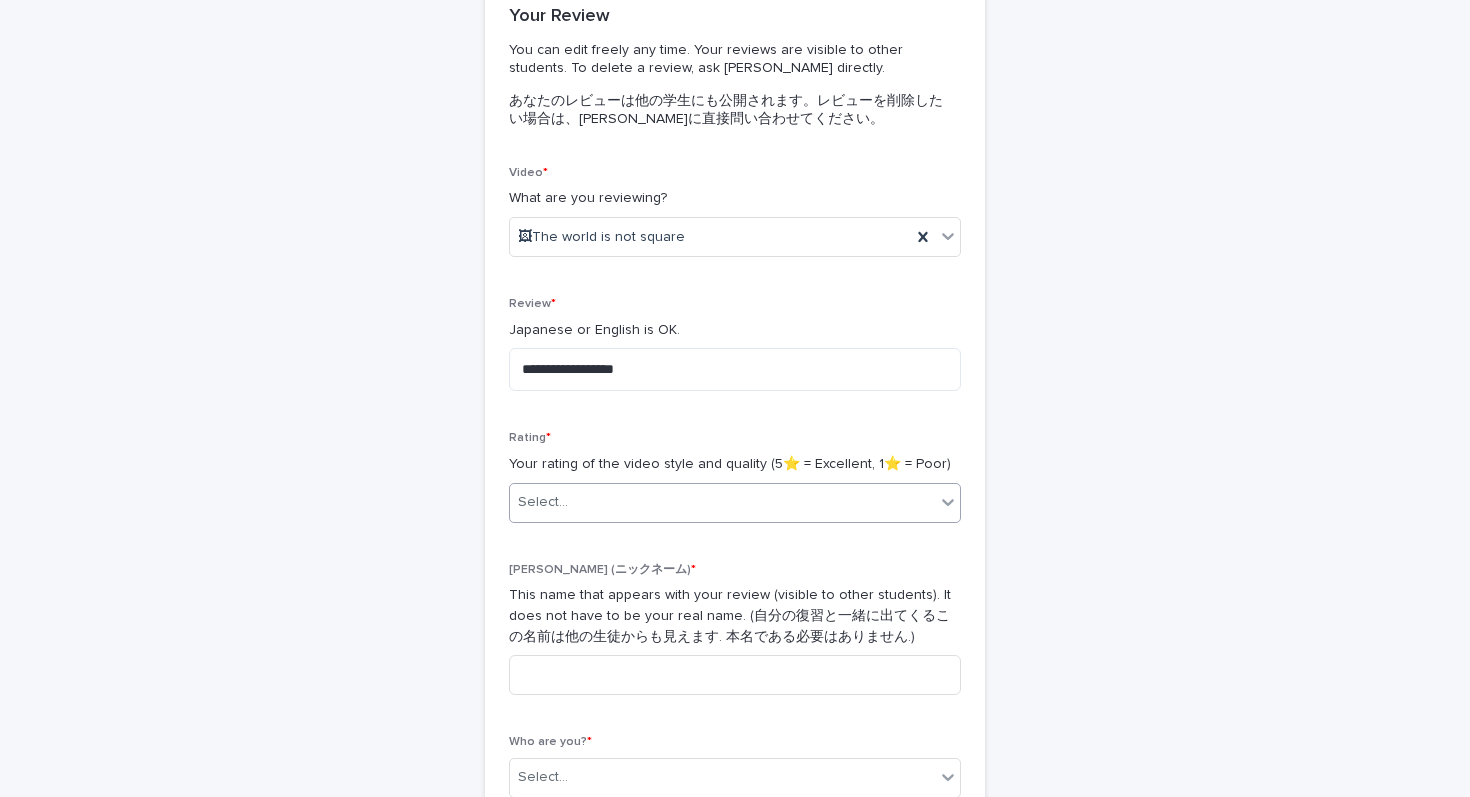 scroll, scrollTop: 297, scrollLeft: 0, axis: vertical 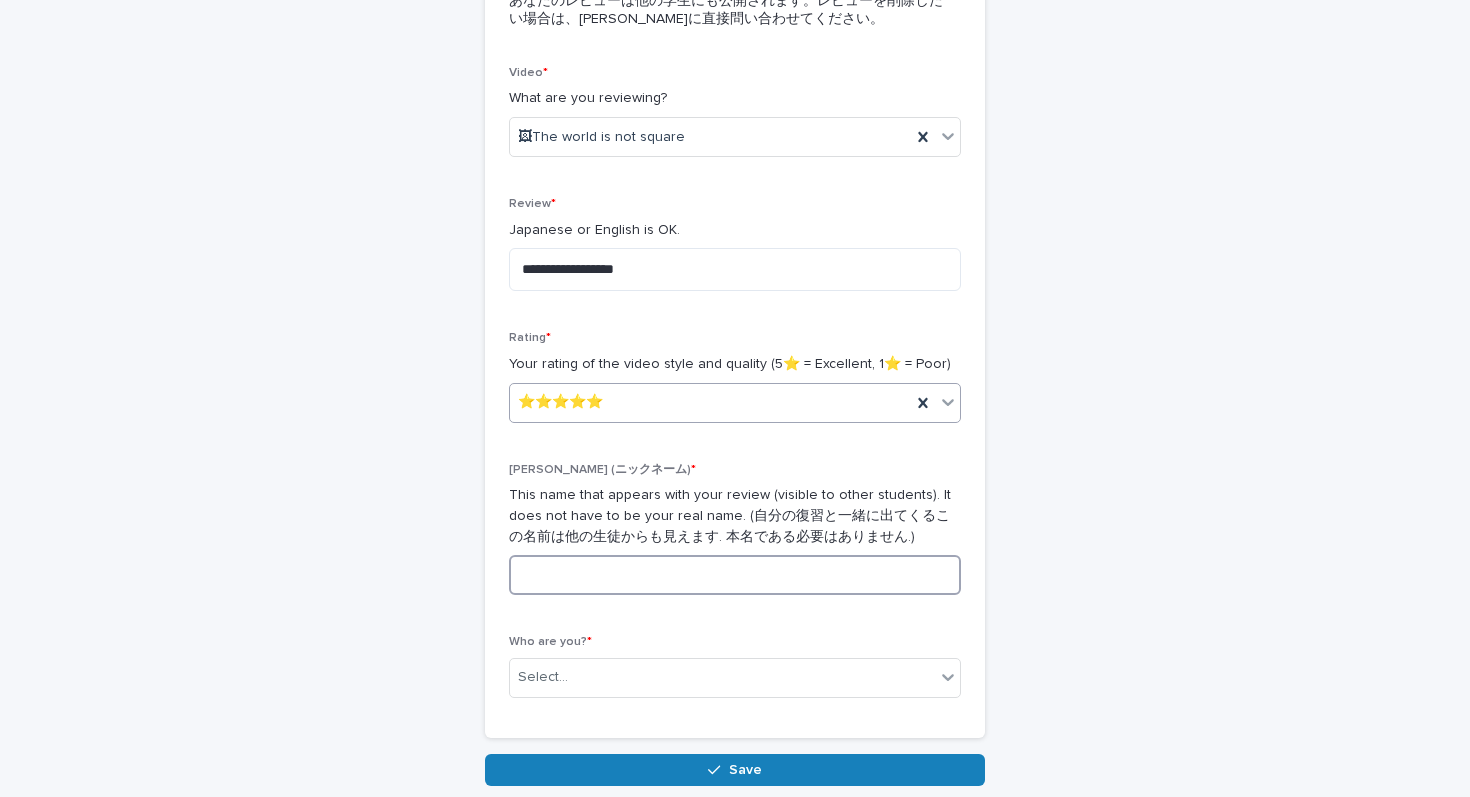 click at bounding box center (735, 575) 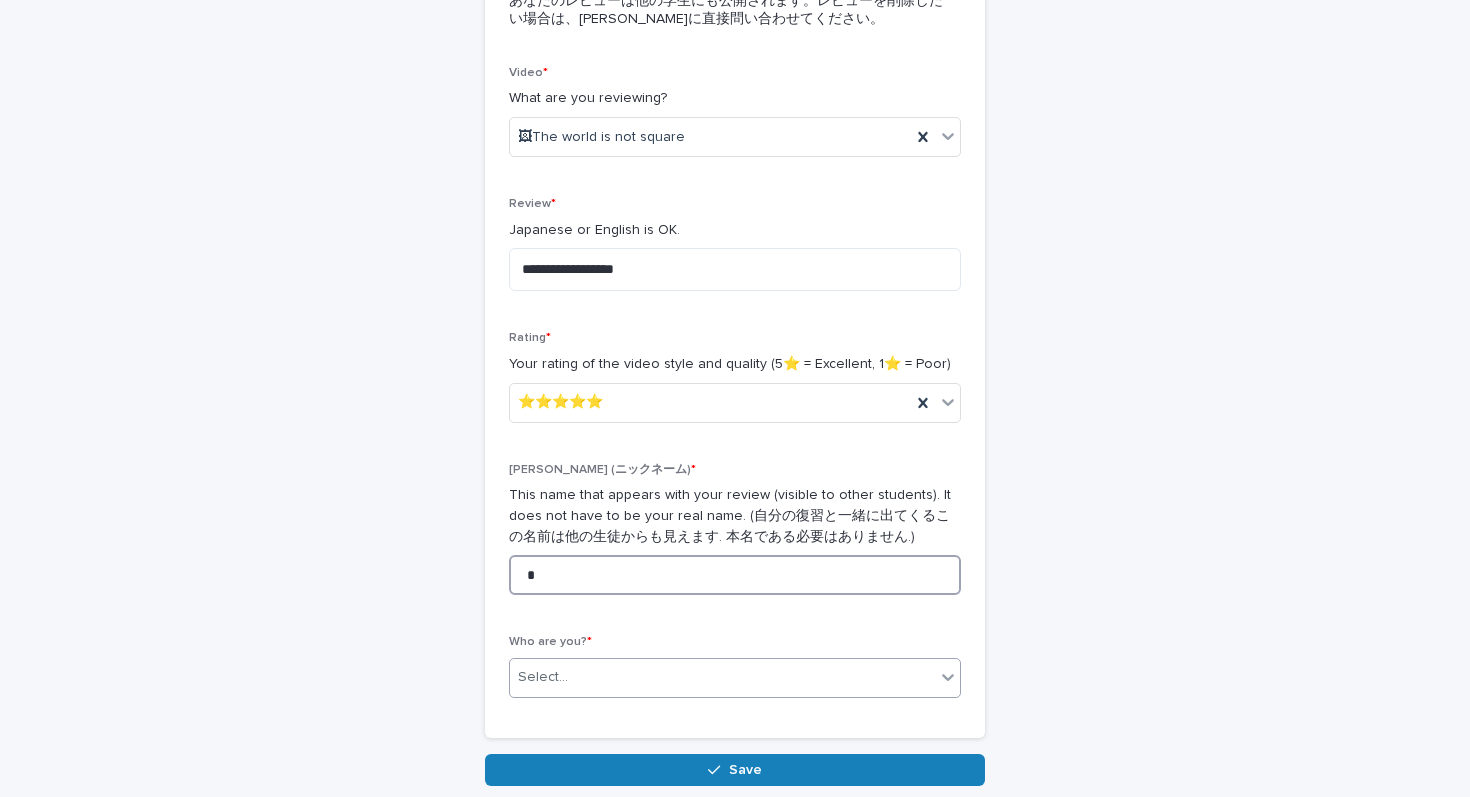 type on "*" 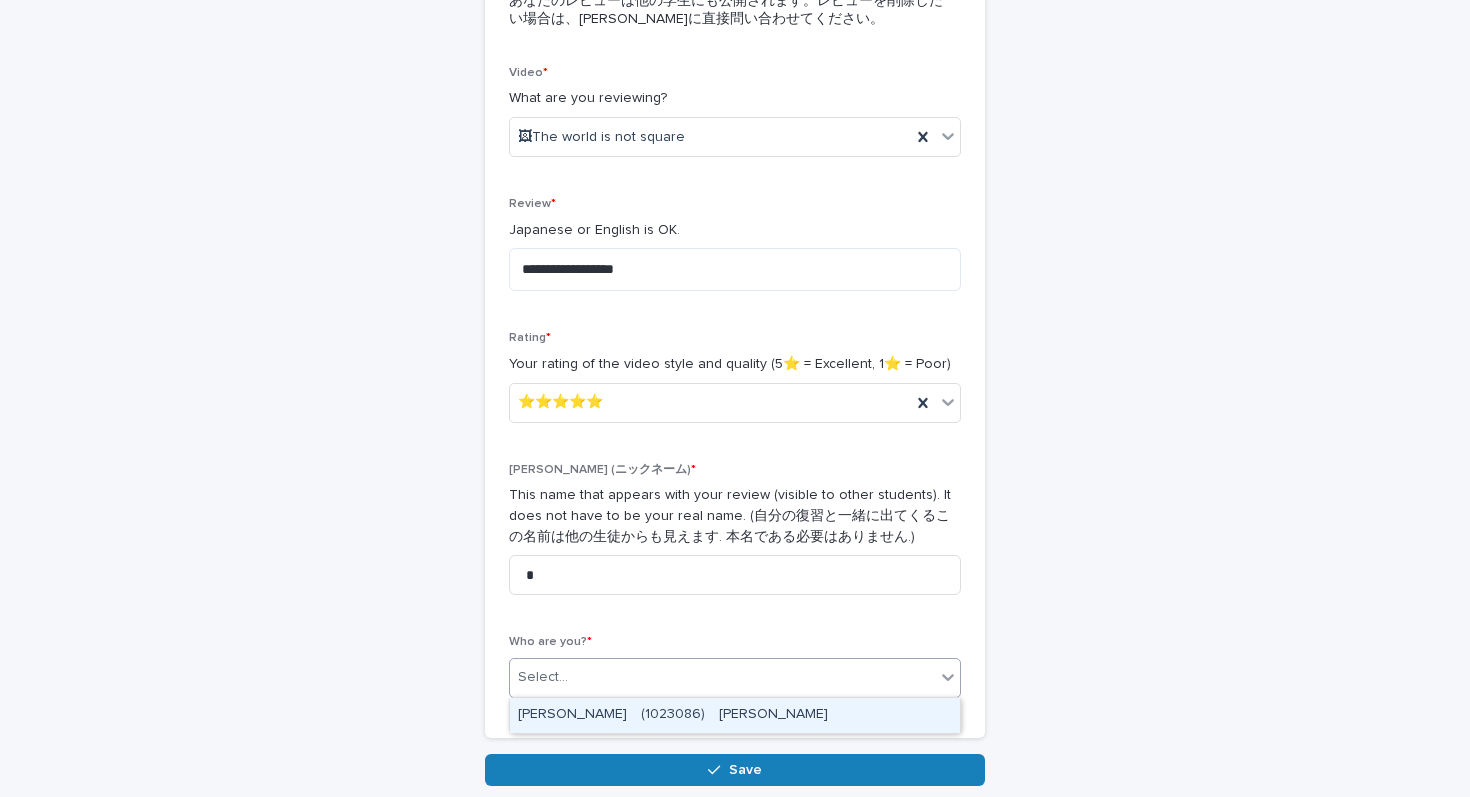 click on "Select..." at bounding box center (722, 677) 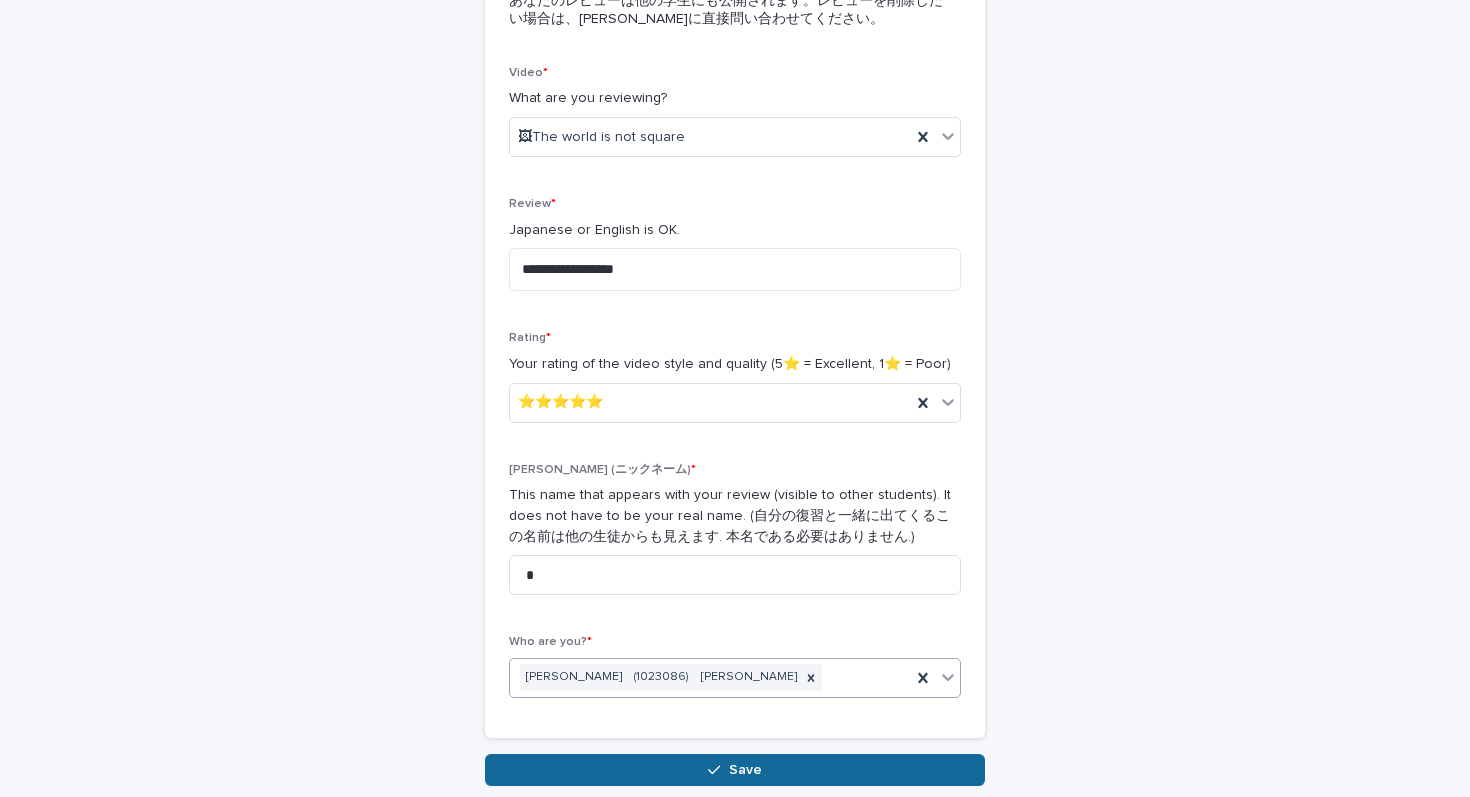 click on "Save" at bounding box center (735, 770) 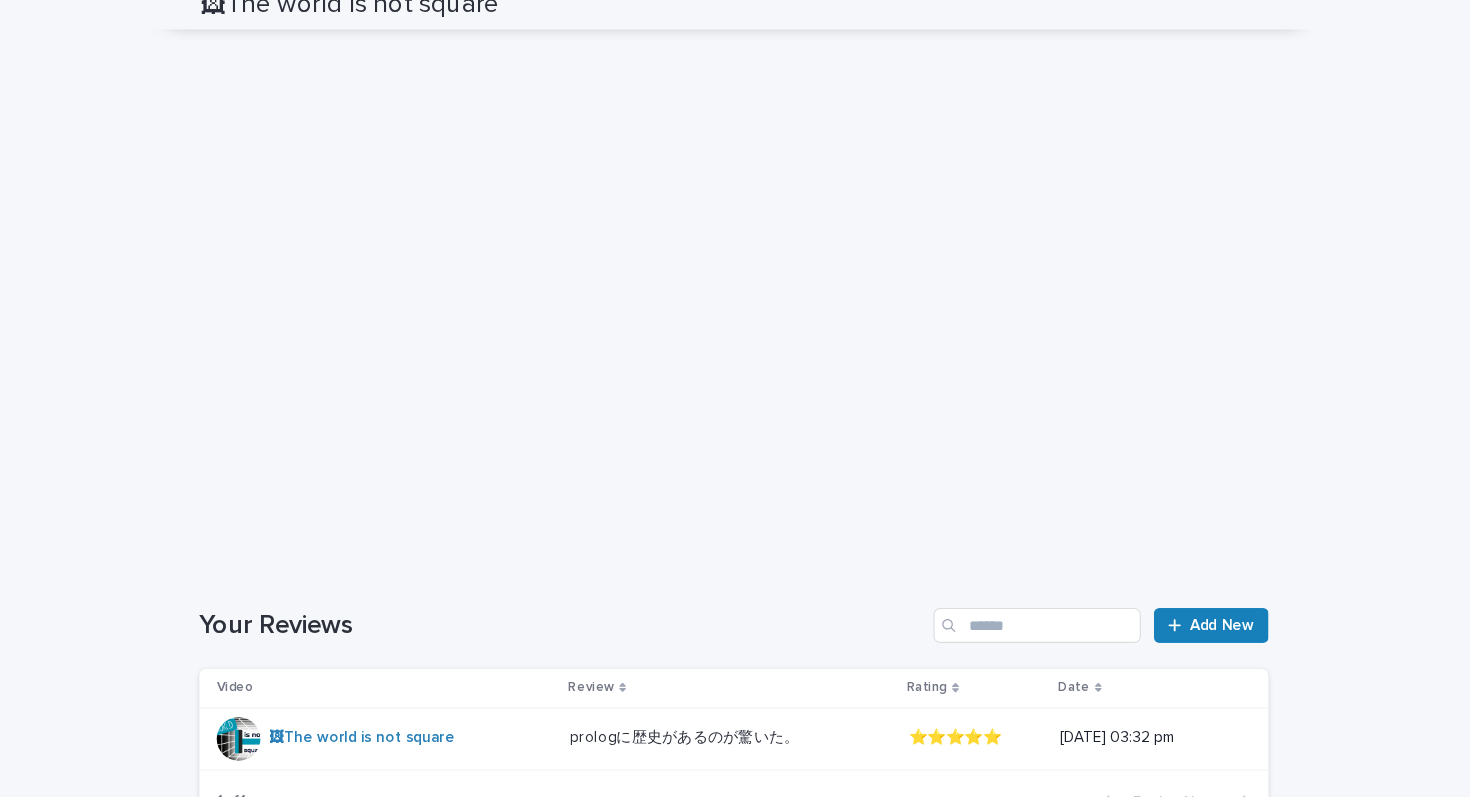 scroll, scrollTop: 2279, scrollLeft: 0, axis: vertical 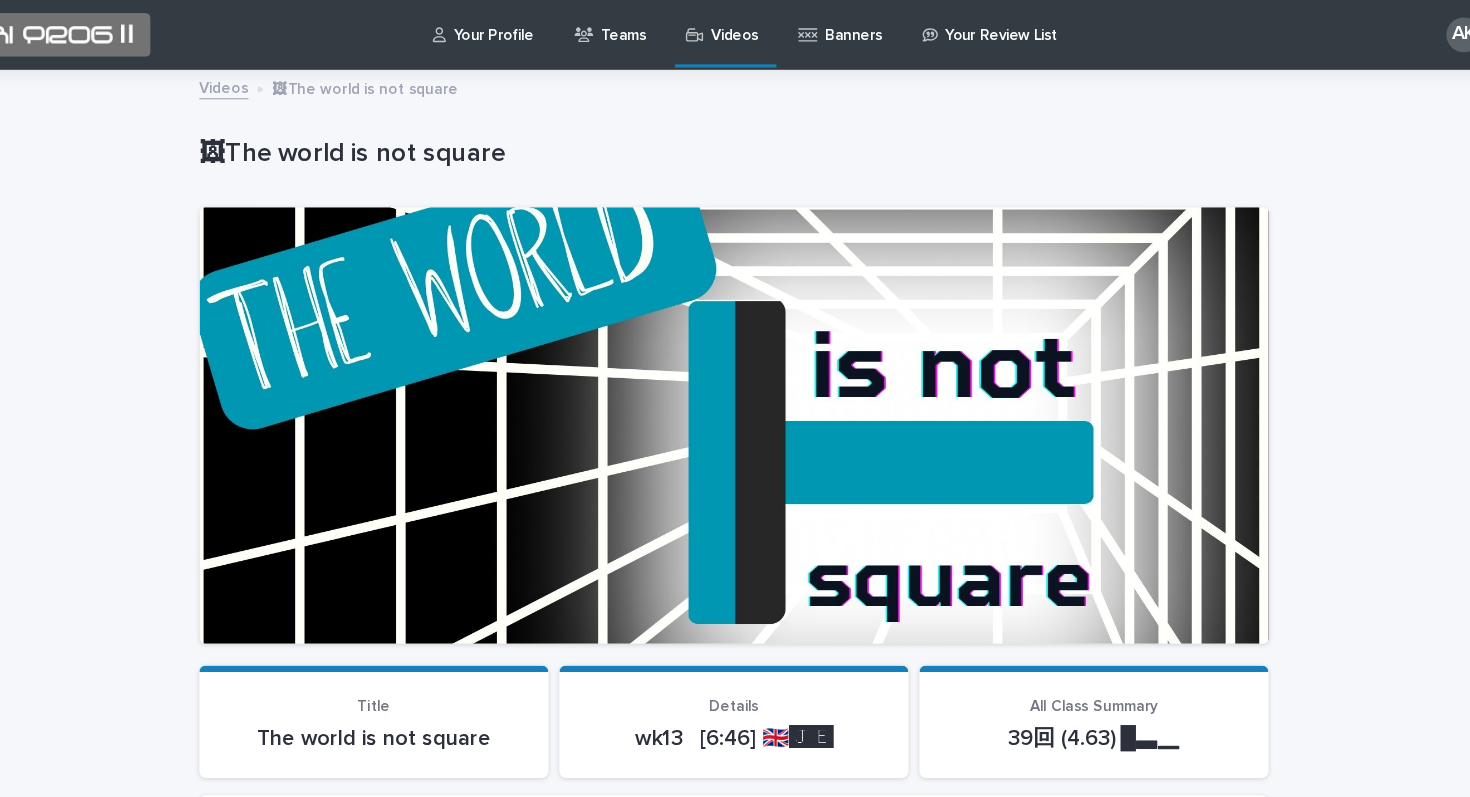 click on "Banners" at bounding box center (835, 31) 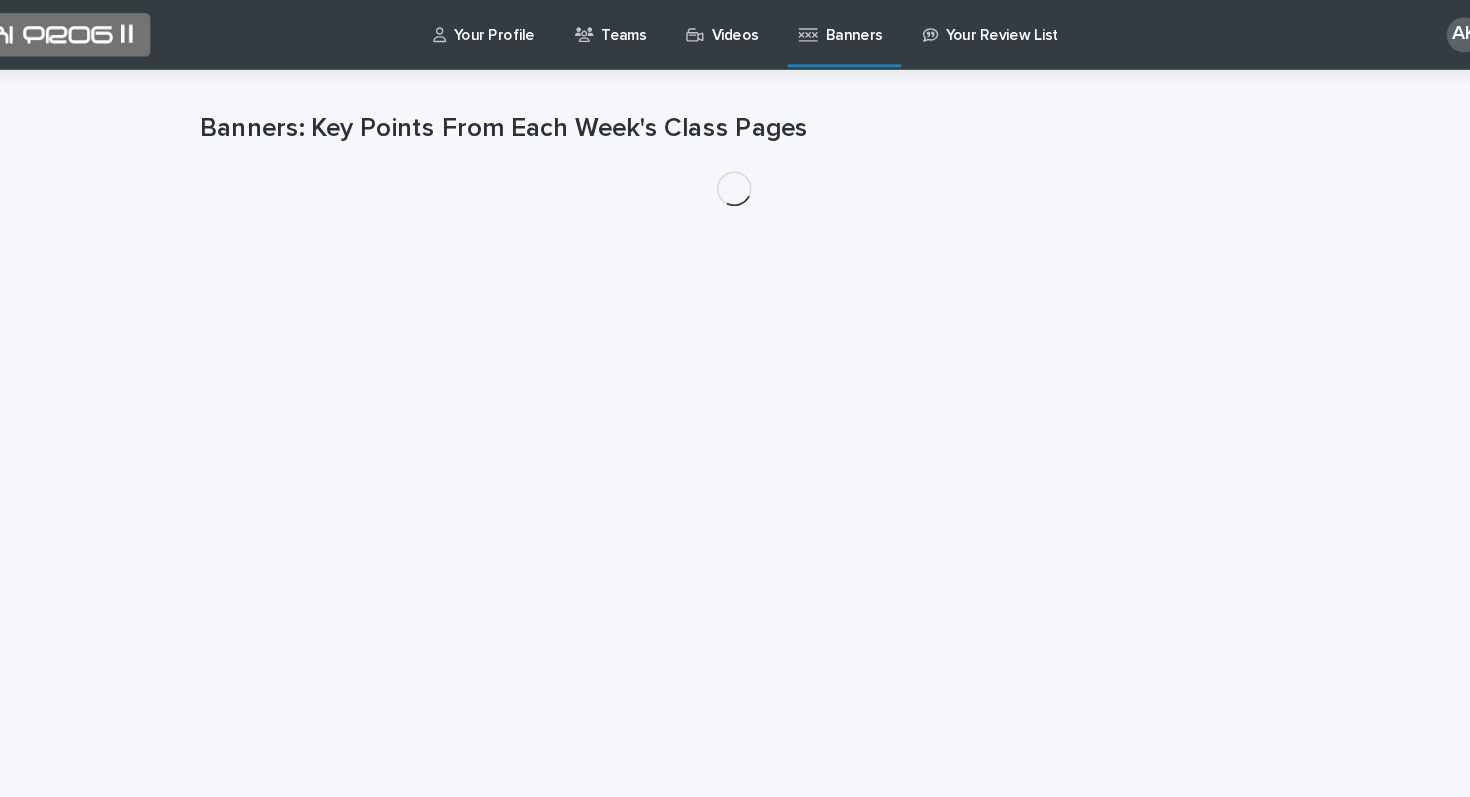 click on "Your Review List" at bounding box center (980, 21) 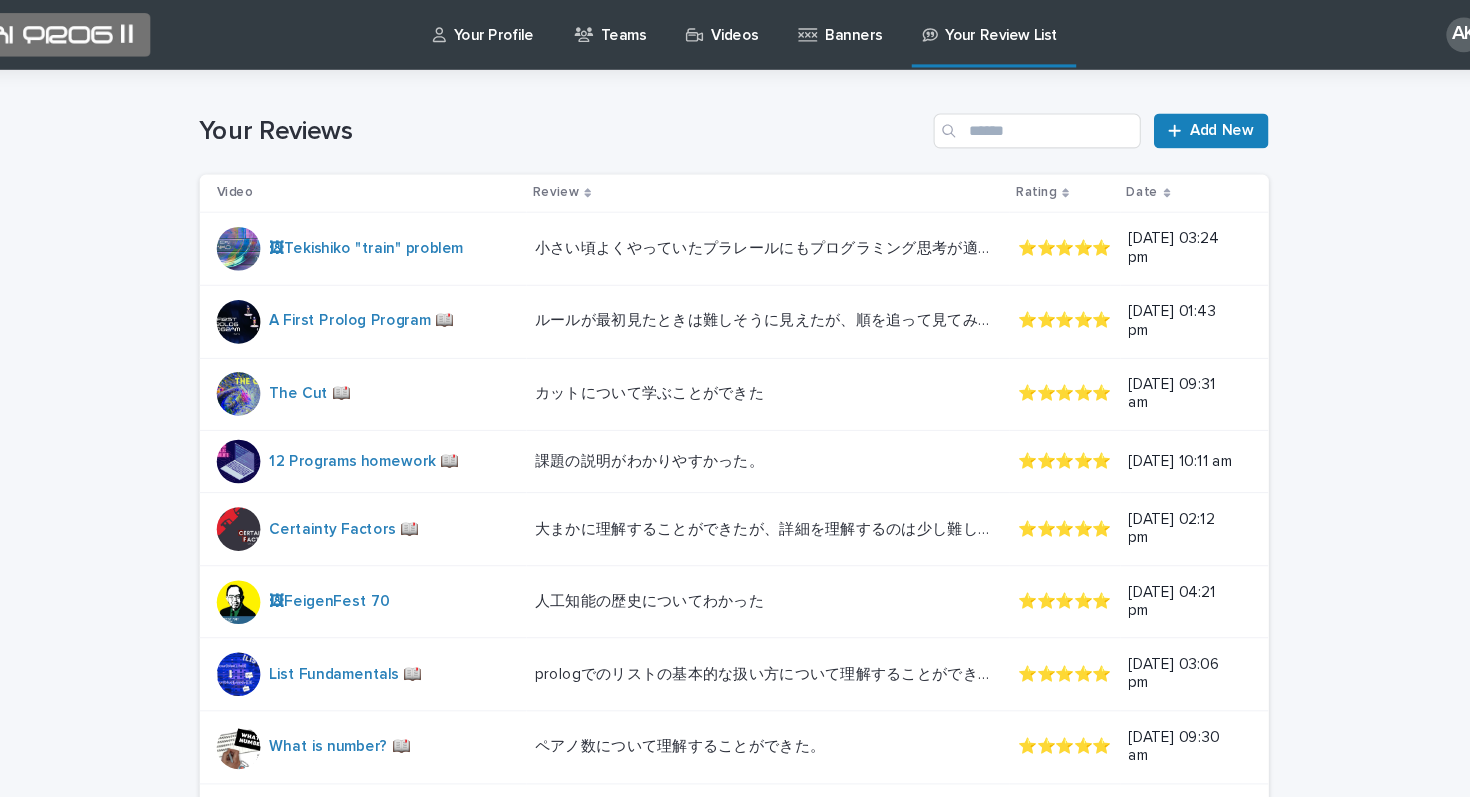 click on "AK" at bounding box center [1404, 32] 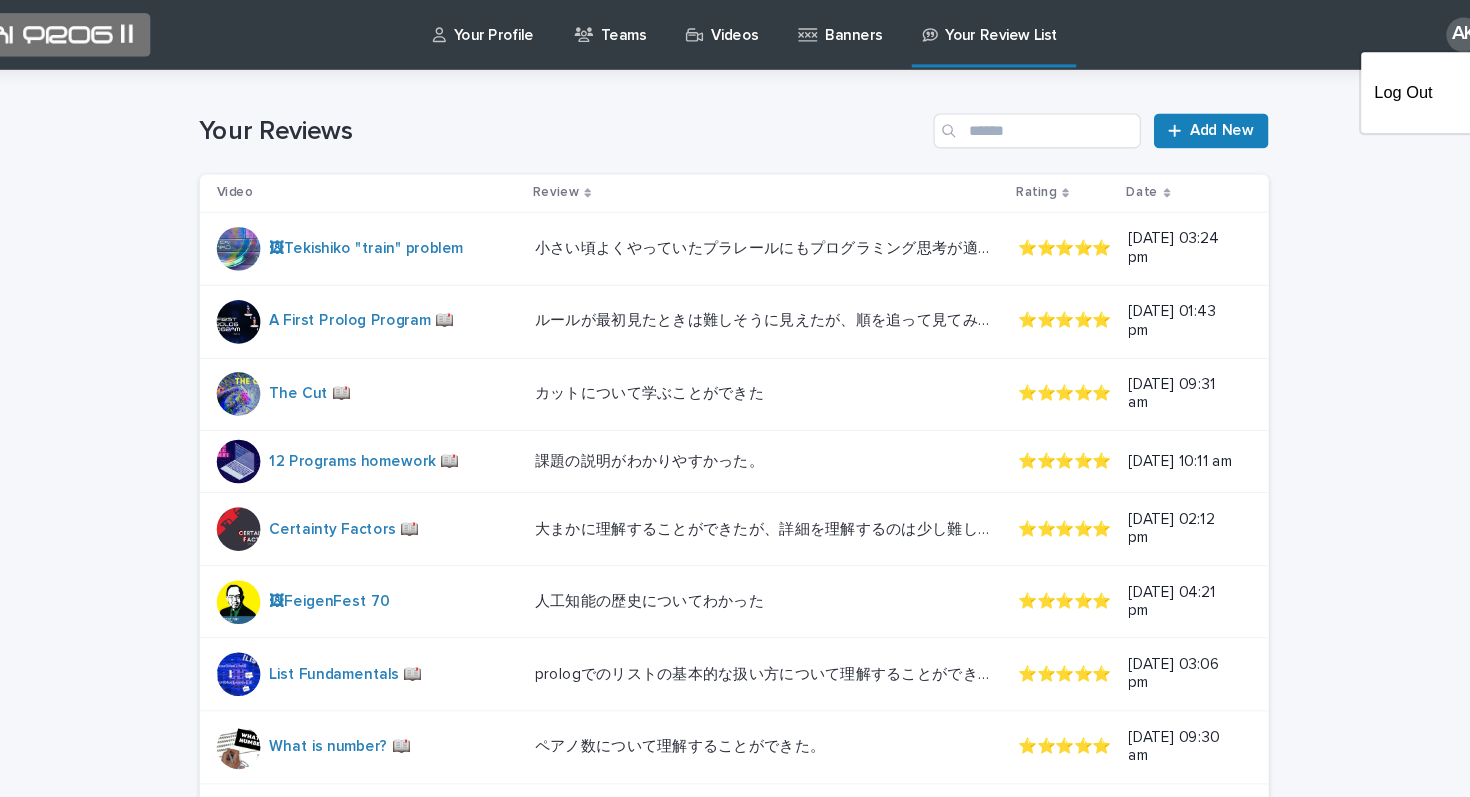 click at bounding box center (735, 32) 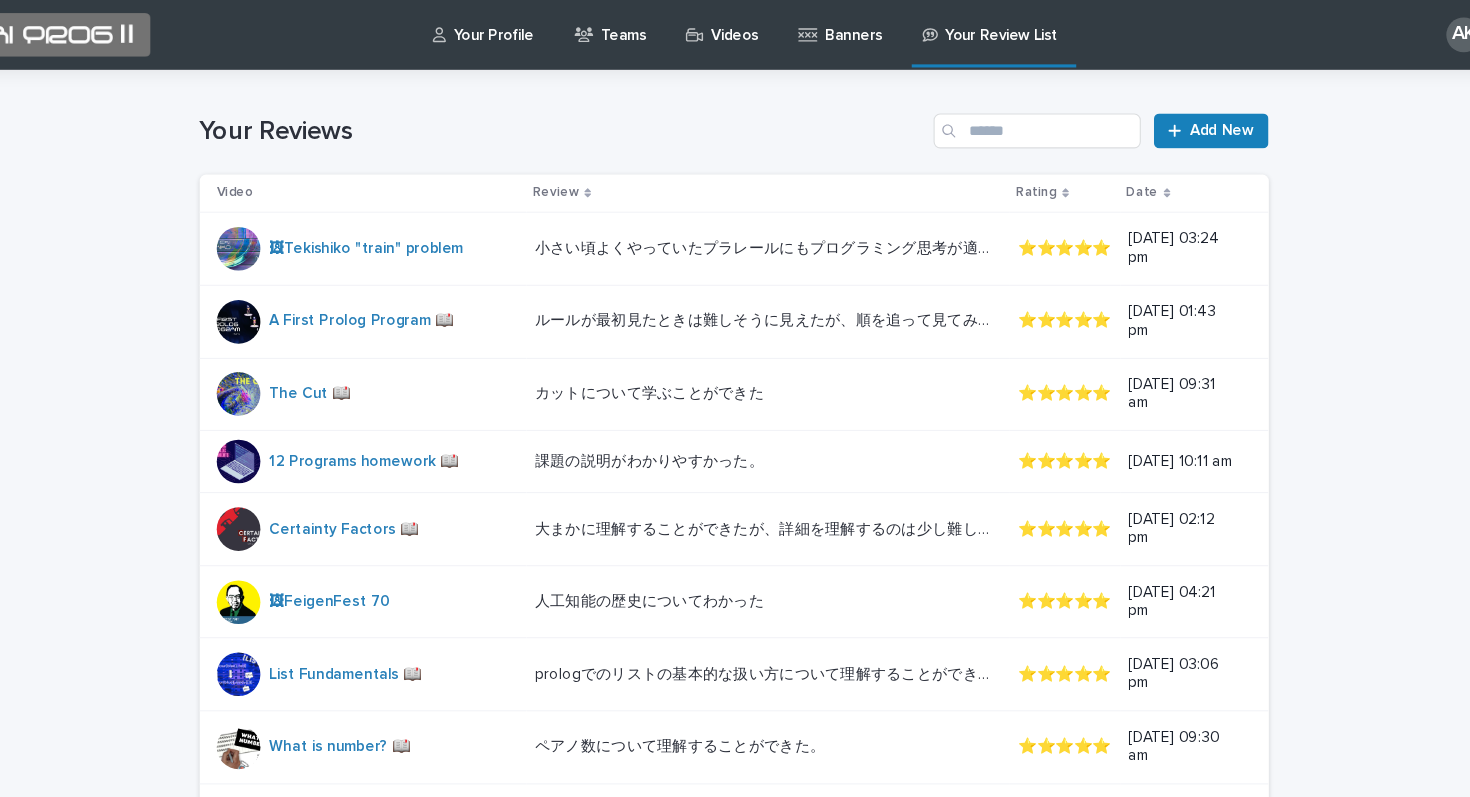 click on "Your Profile" at bounding box center (514, 21) 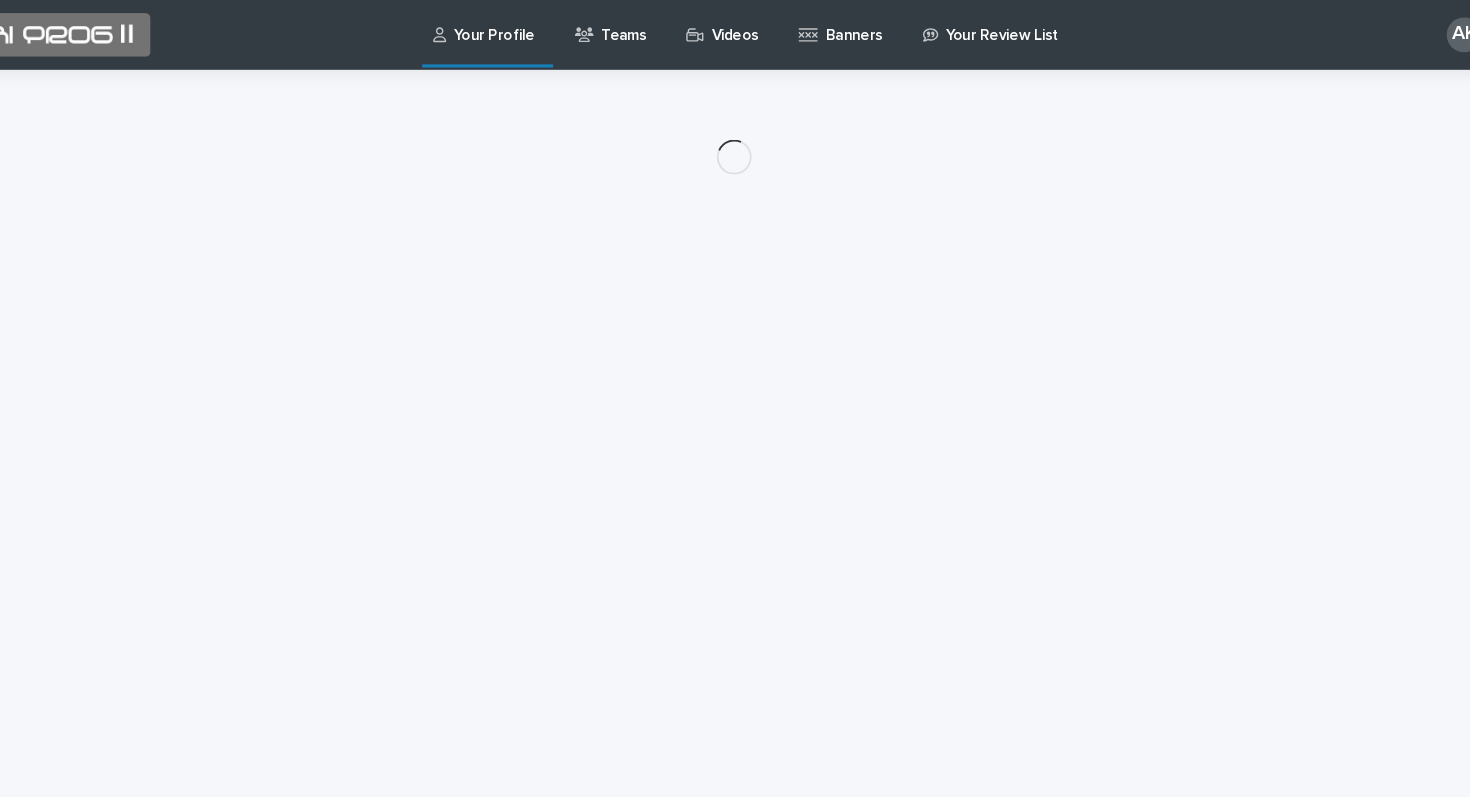 scroll, scrollTop: 0, scrollLeft: 0, axis: both 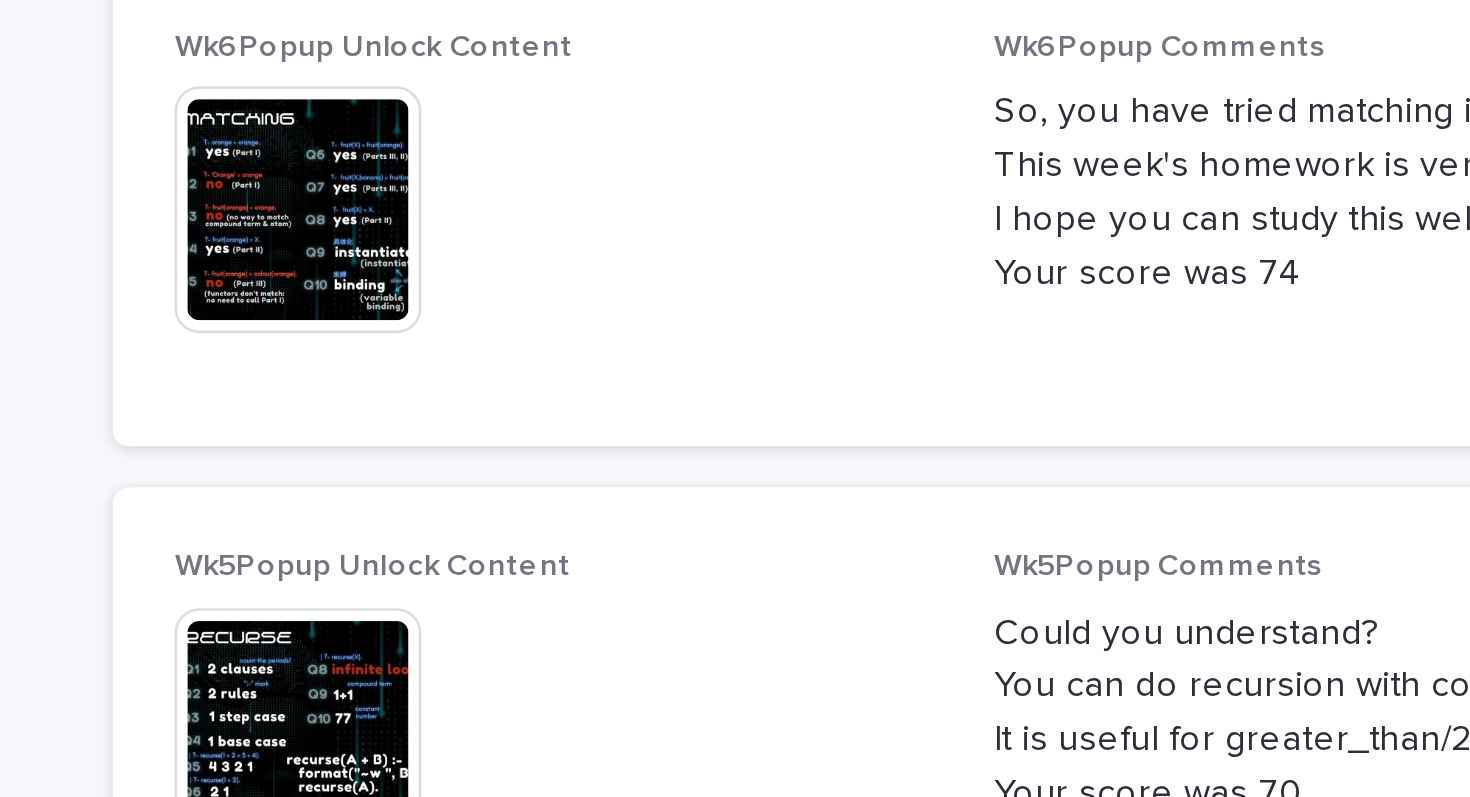 click at bounding box center (317, 565) 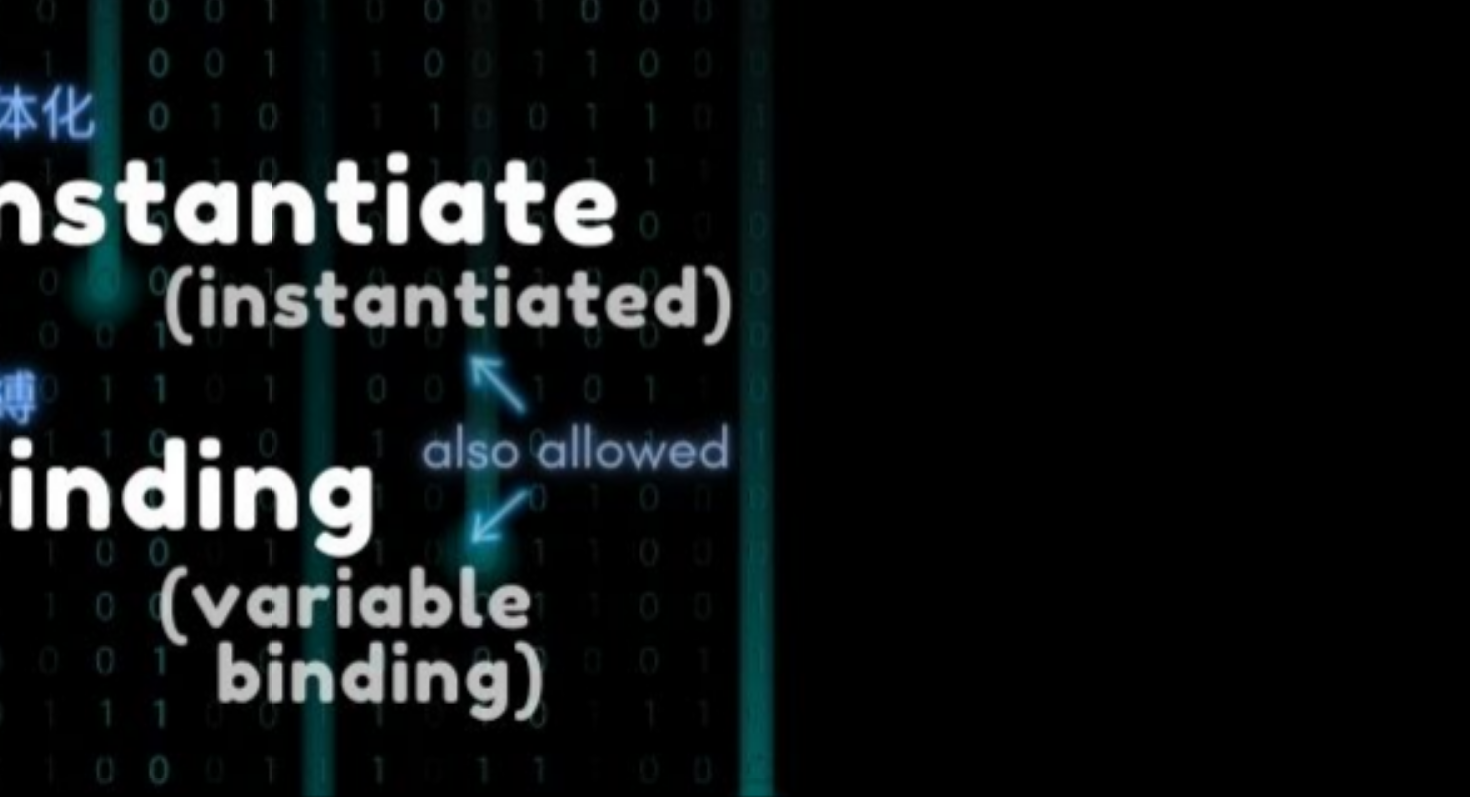 scroll, scrollTop: 0, scrollLeft: 0, axis: both 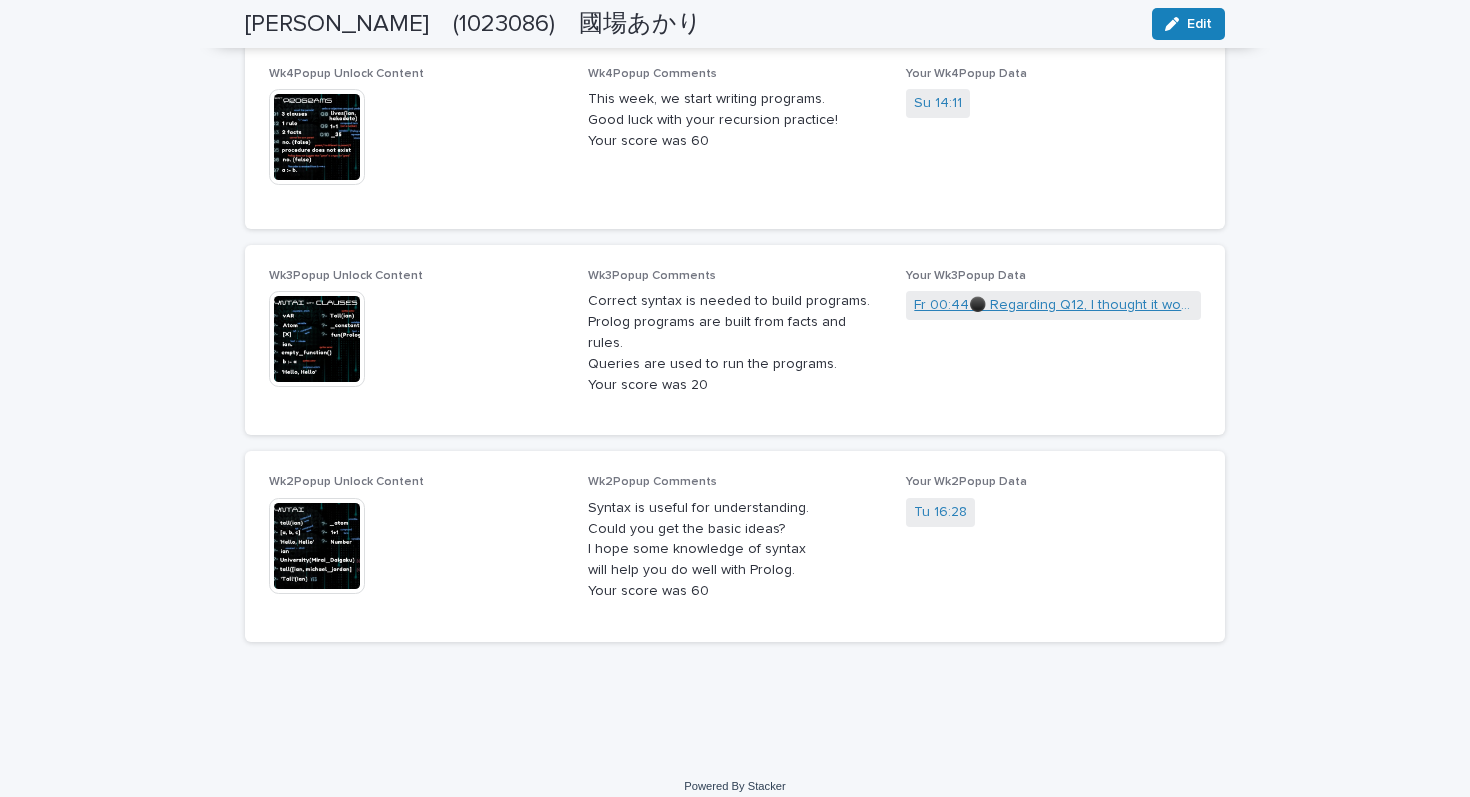 click on "Fr 00:44⚫️ Regarding Q12, I thought it would work if I surrounded the lyrics(' green bottles) with something like an if statement, but I didn't understand that putting it in the (1,2,3,4) location would make the code correct." at bounding box center (1053, 305) 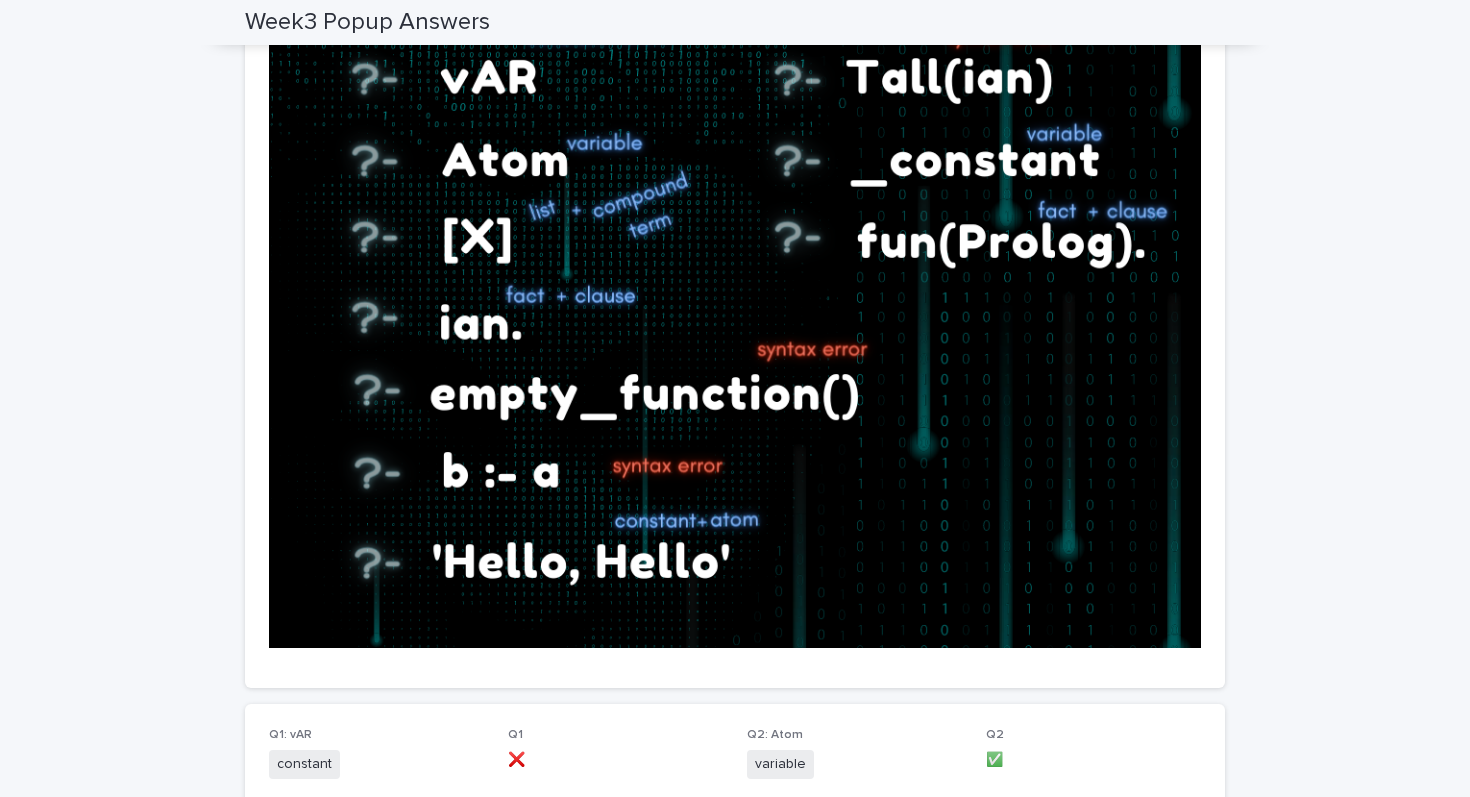 scroll, scrollTop: 0, scrollLeft: 0, axis: both 